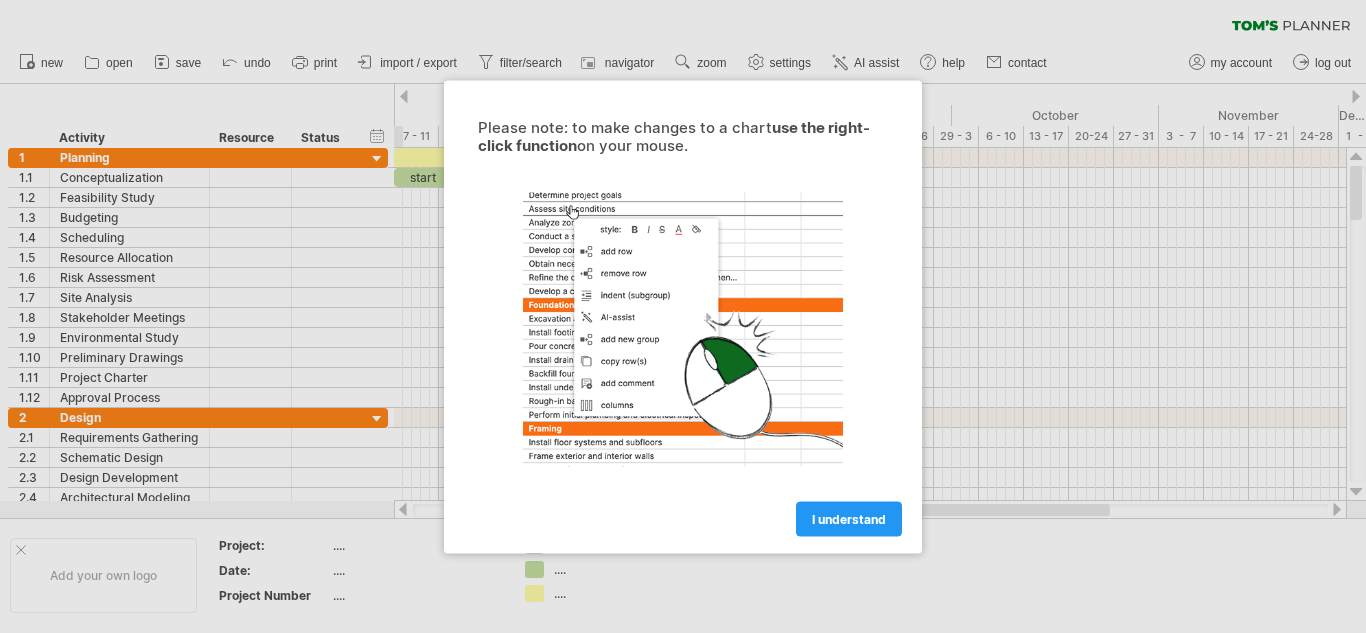 scroll, scrollTop: 0, scrollLeft: 0, axis: both 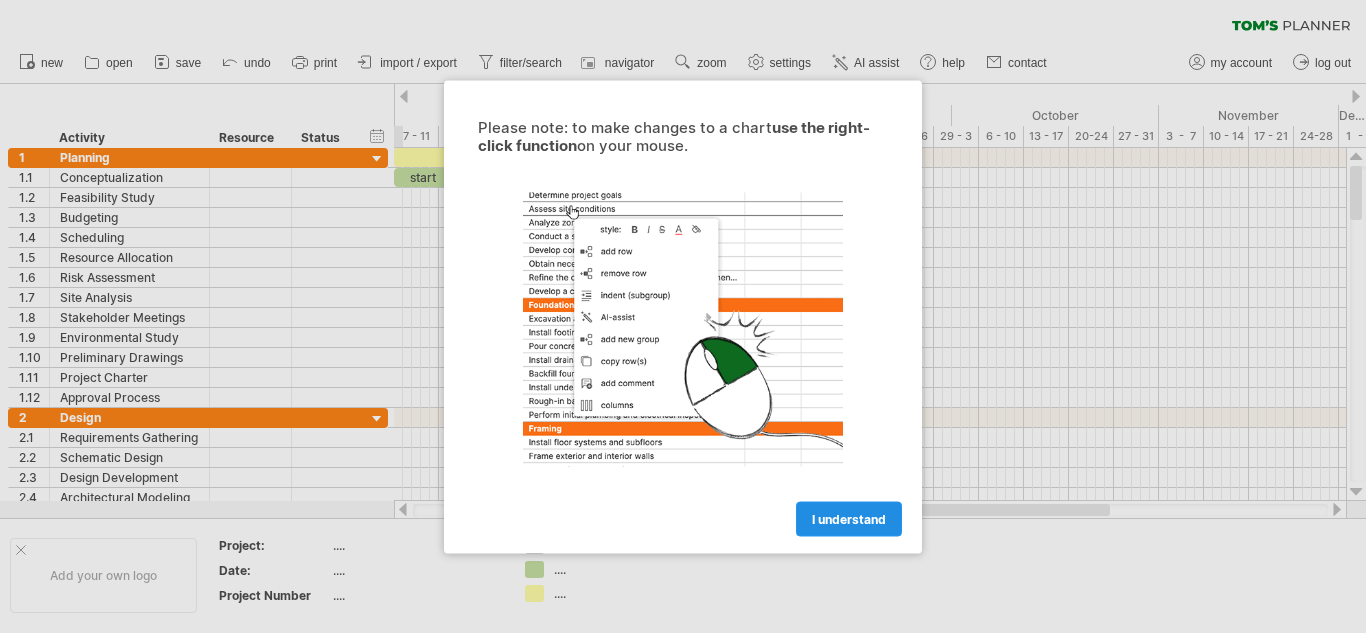 click on "I understand" at bounding box center (849, 518) 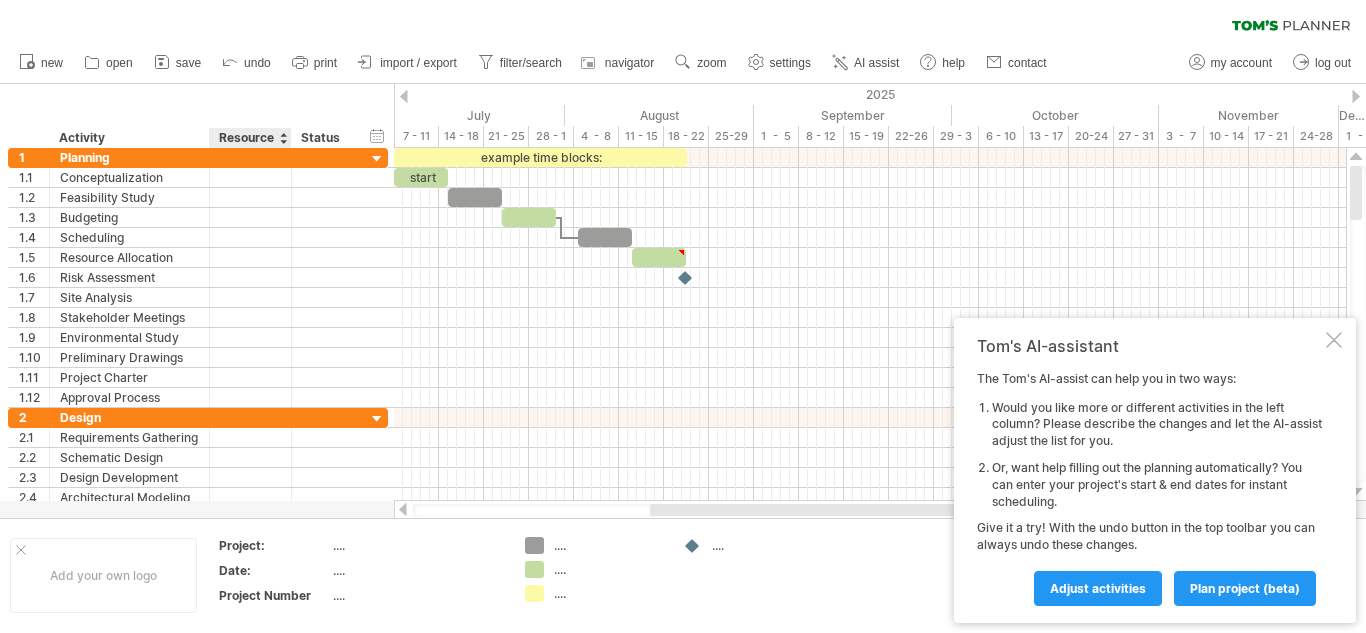 click on "Resource" at bounding box center [249, 138] 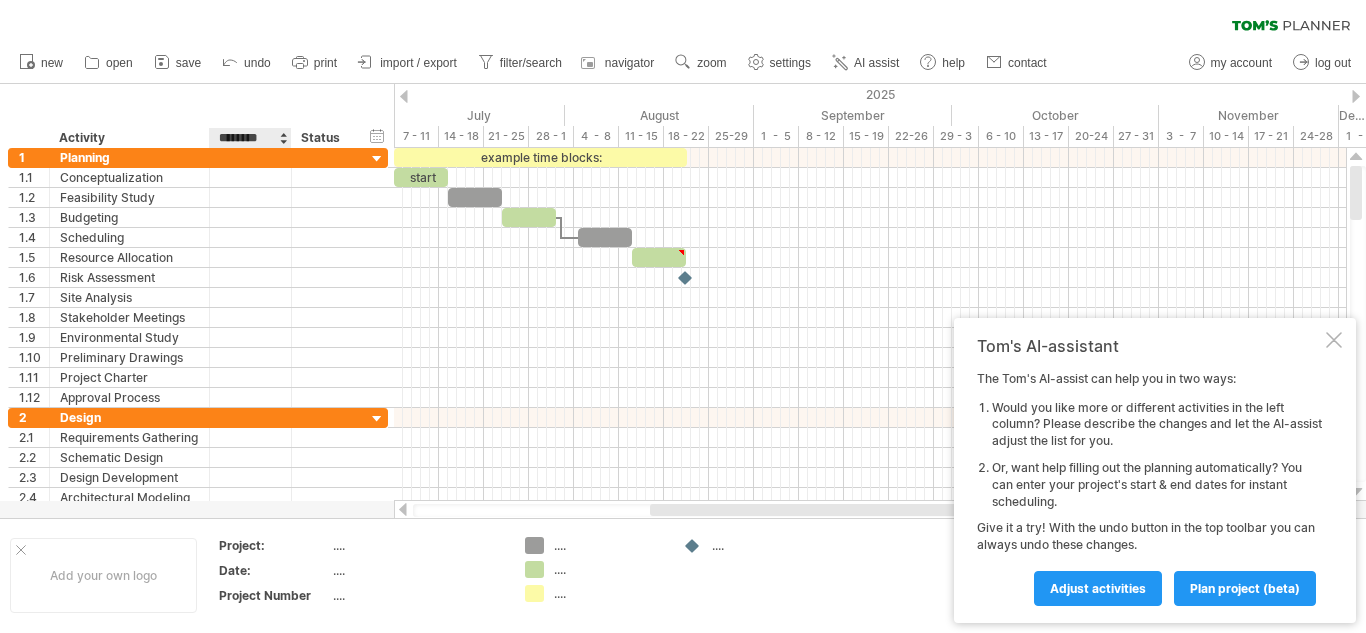 click on "********" at bounding box center [249, 138] 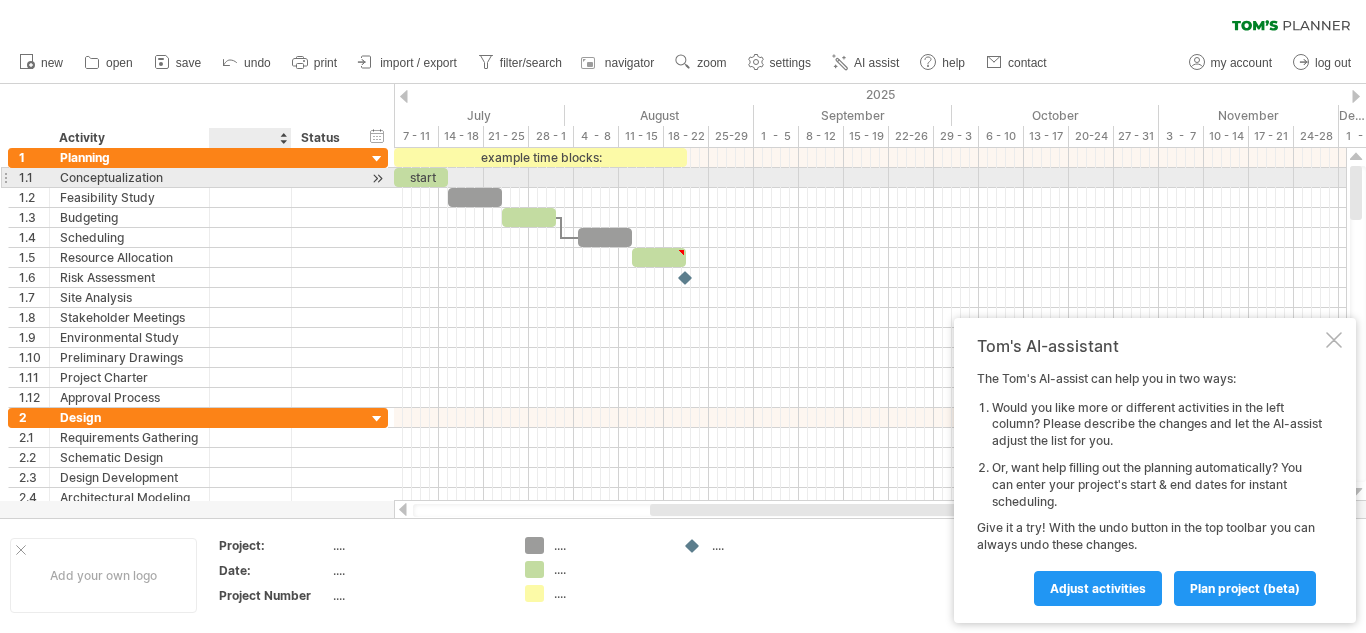 click at bounding box center [324, 177] 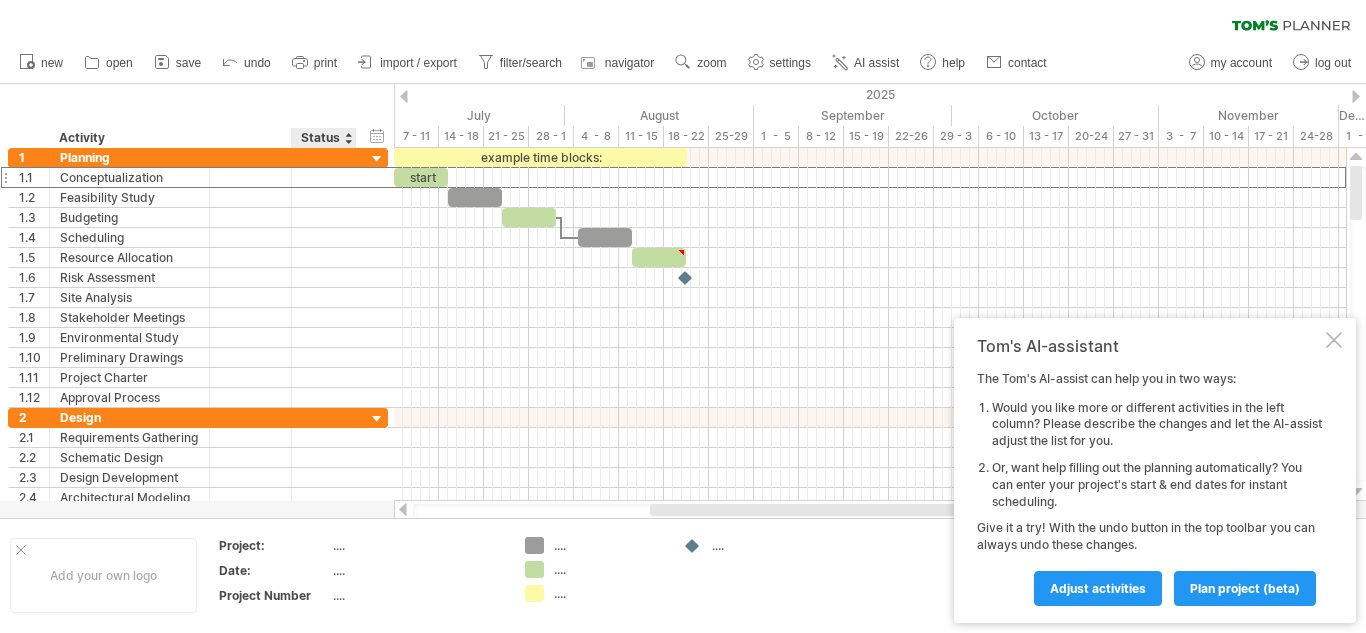 click on "hide start/end/duration show start/end/duration
******** Activity ****** Status" at bounding box center [197, 116] 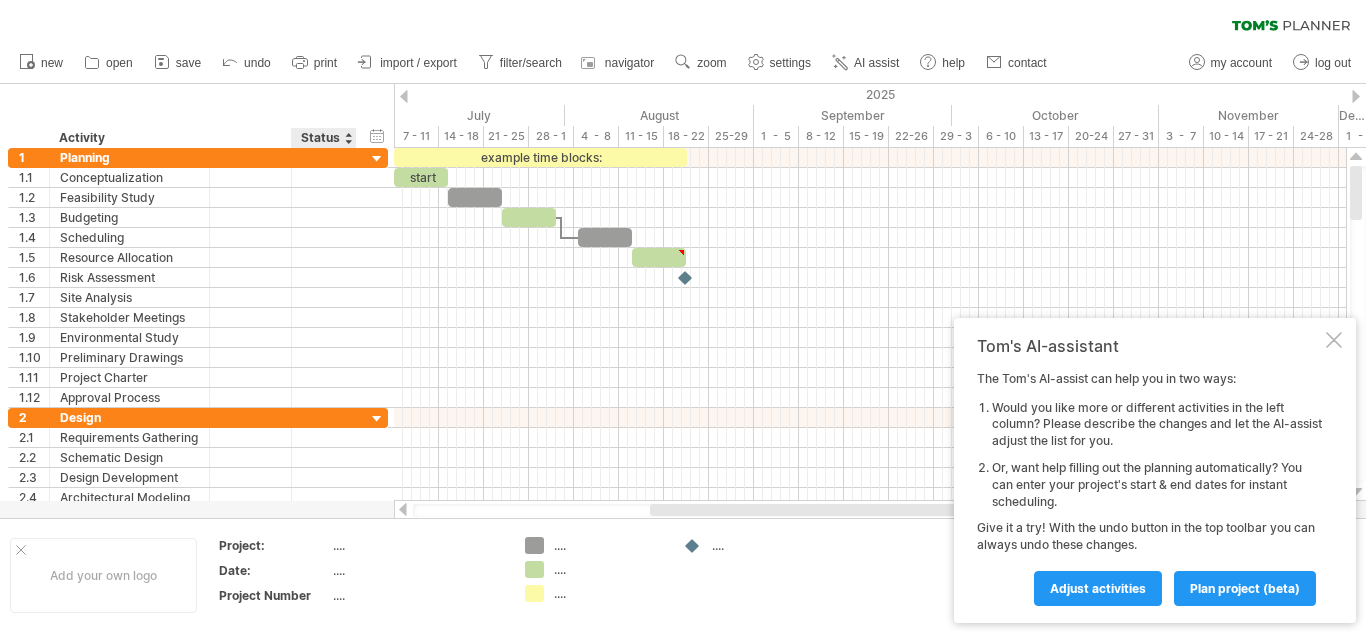 click on "hide start/end/duration show start/end/duration
******** Activity ****** Status" at bounding box center [197, 116] 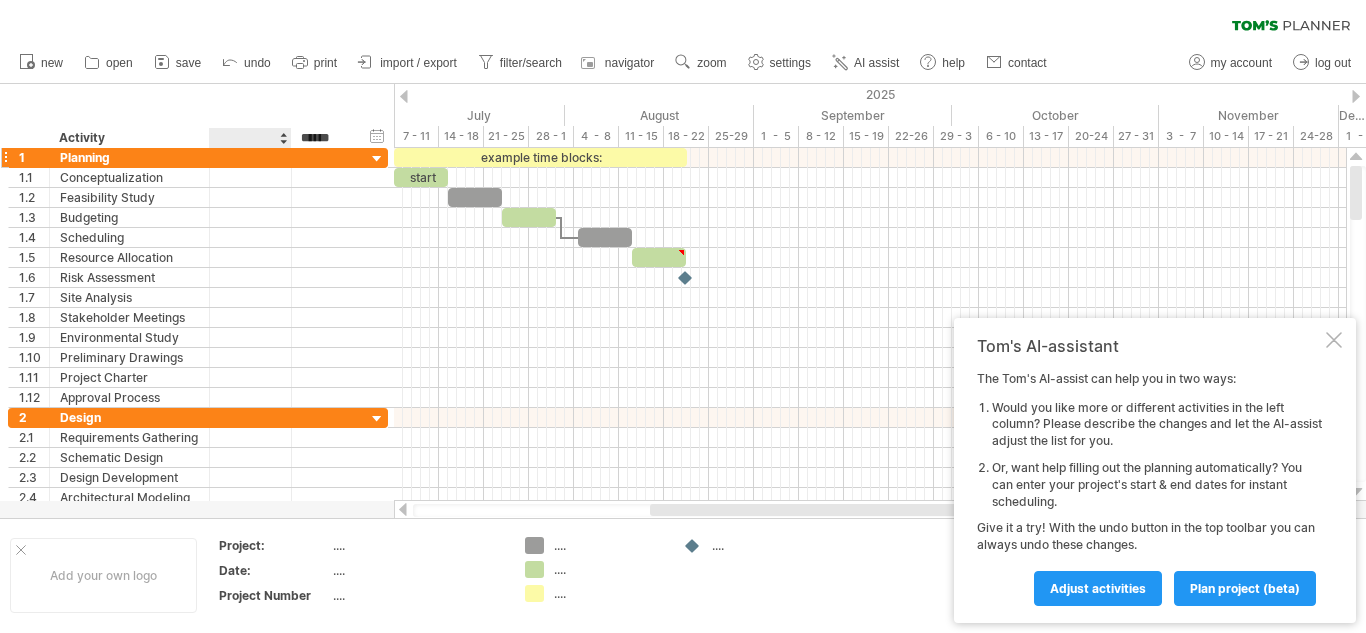 click at bounding box center (129, 157) 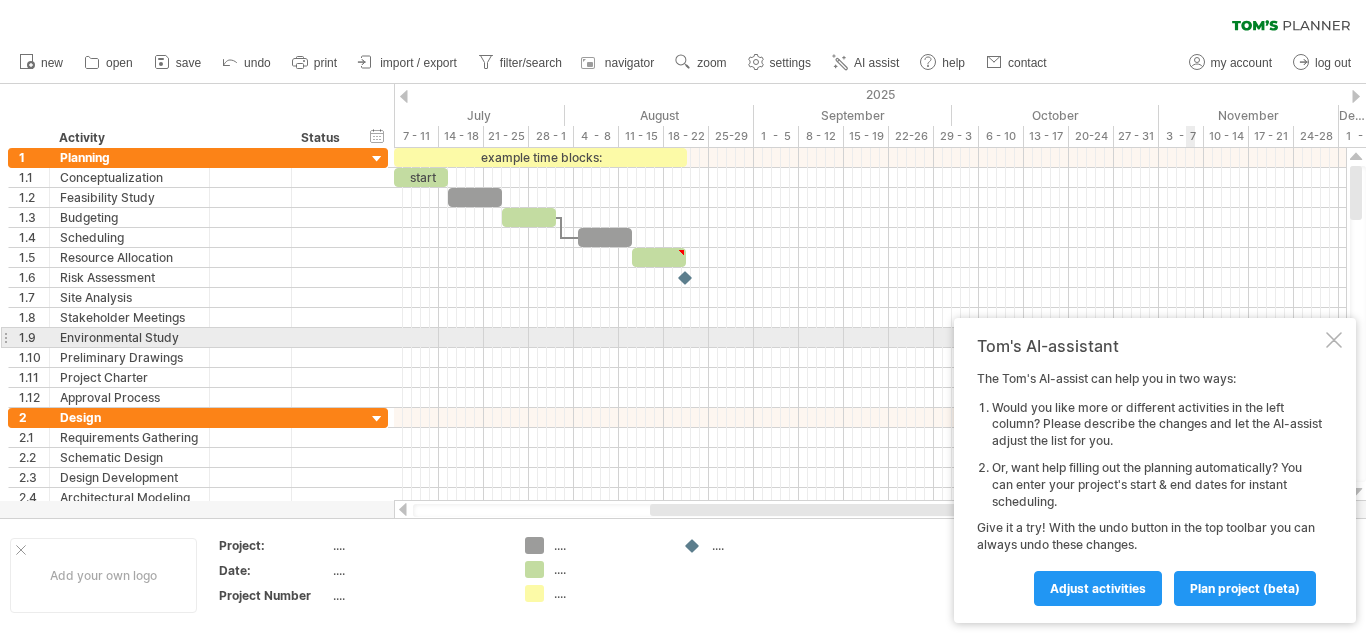 click at bounding box center (1334, 340) 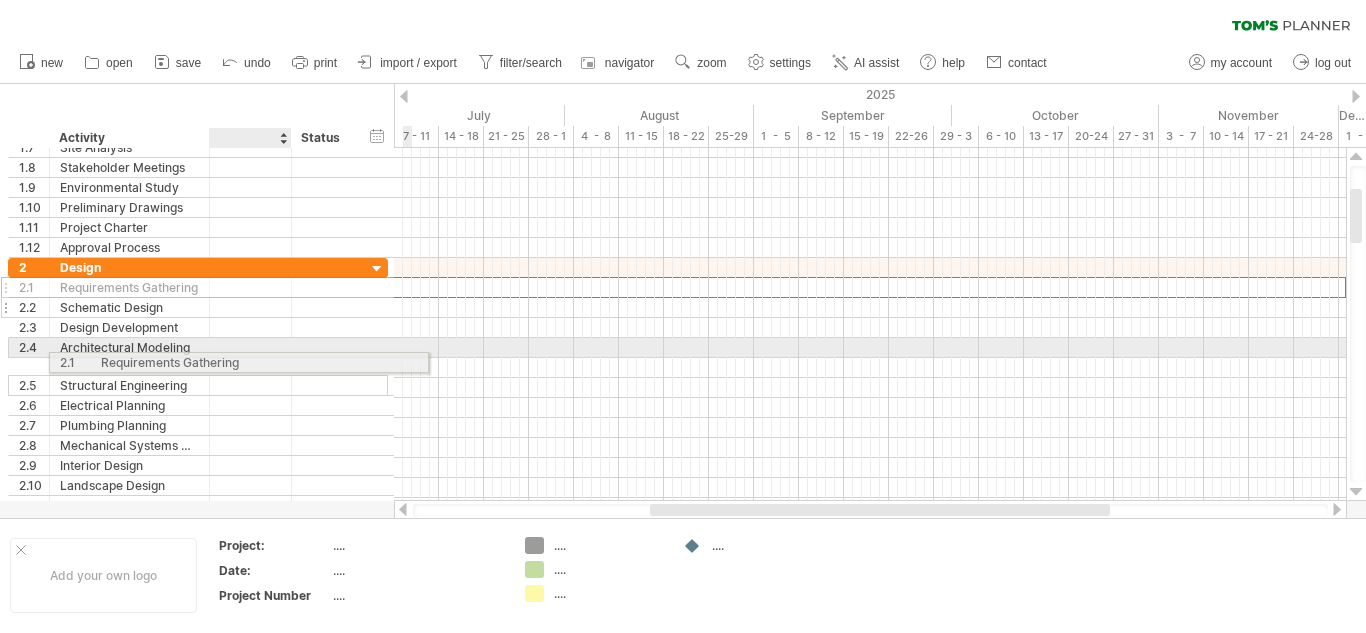 click on "**********" at bounding box center [198, 397] 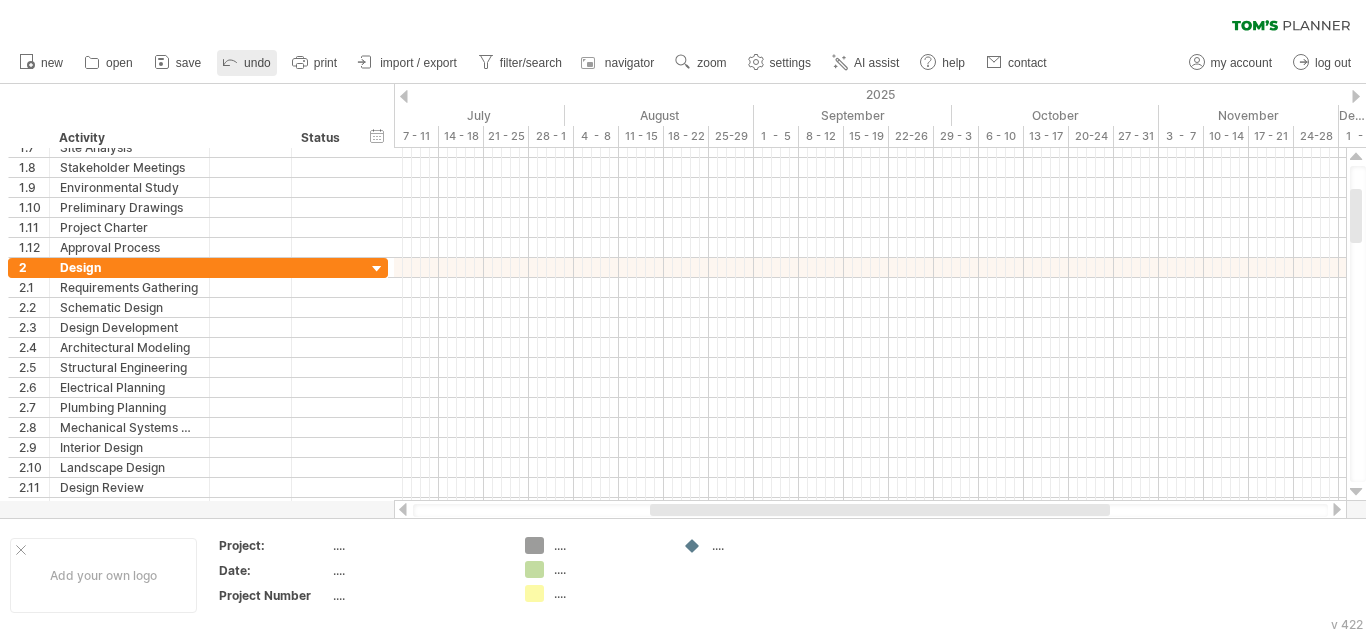 click on "undo" at bounding box center [247, 63] 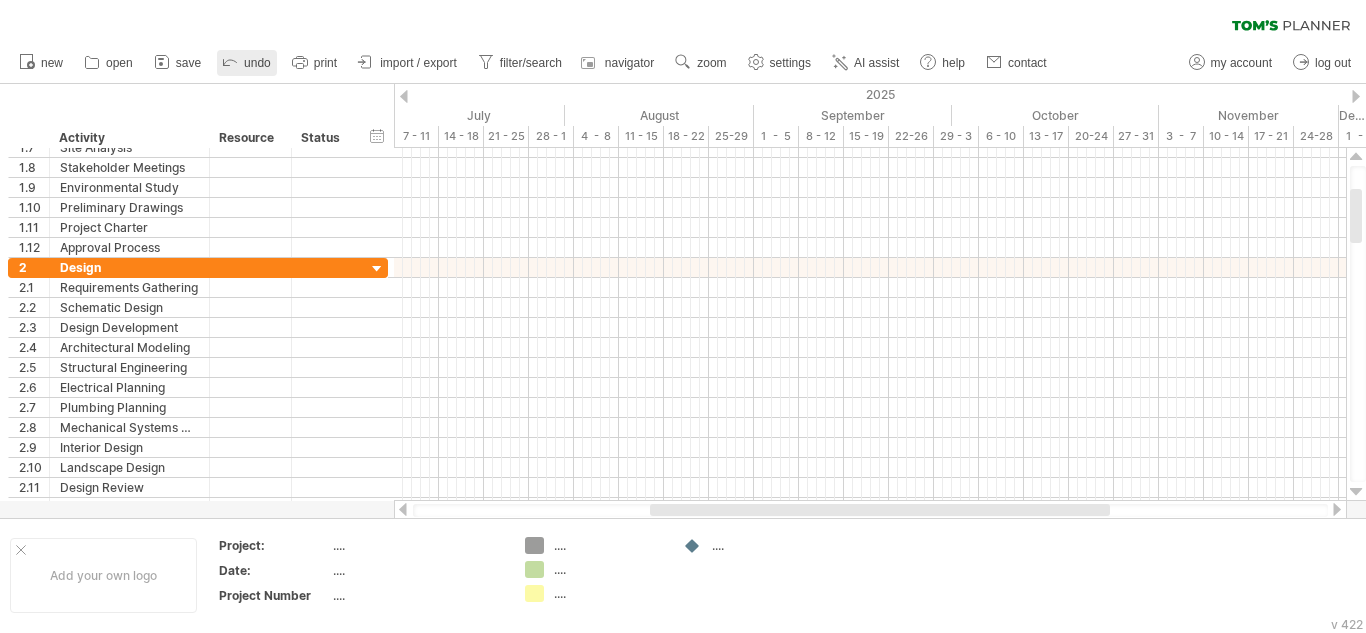 click on "undo" at bounding box center (247, 63) 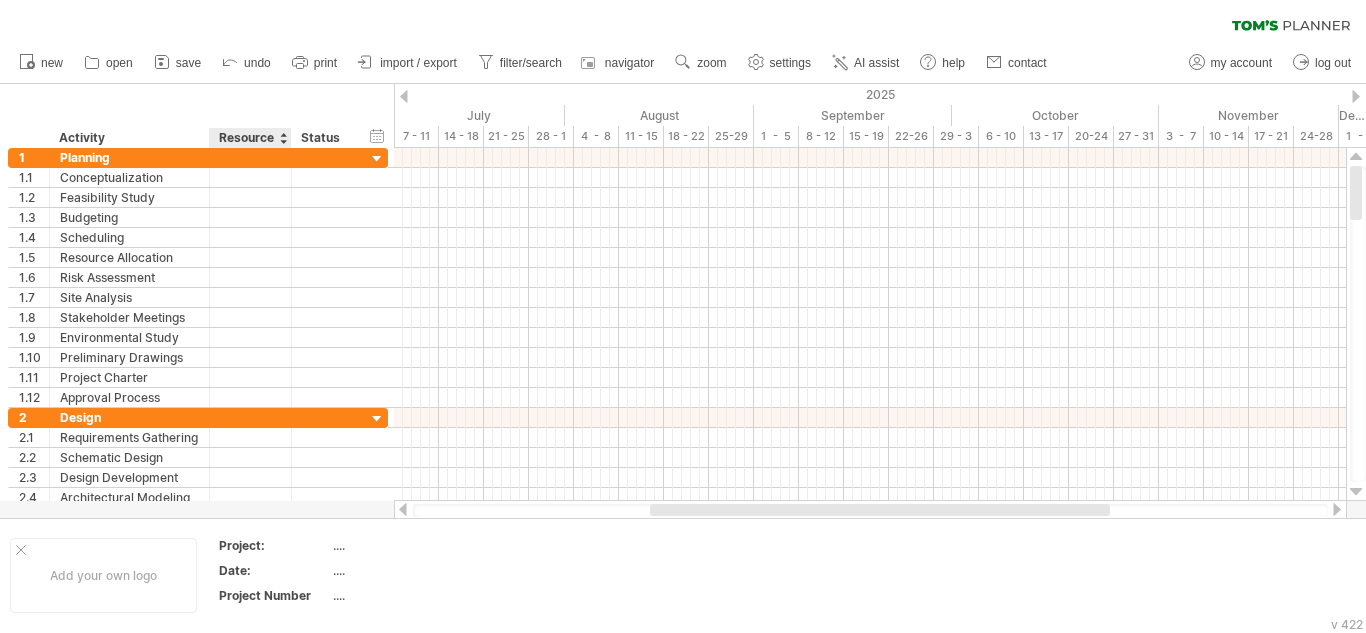click on "Resource" at bounding box center [249, 138] 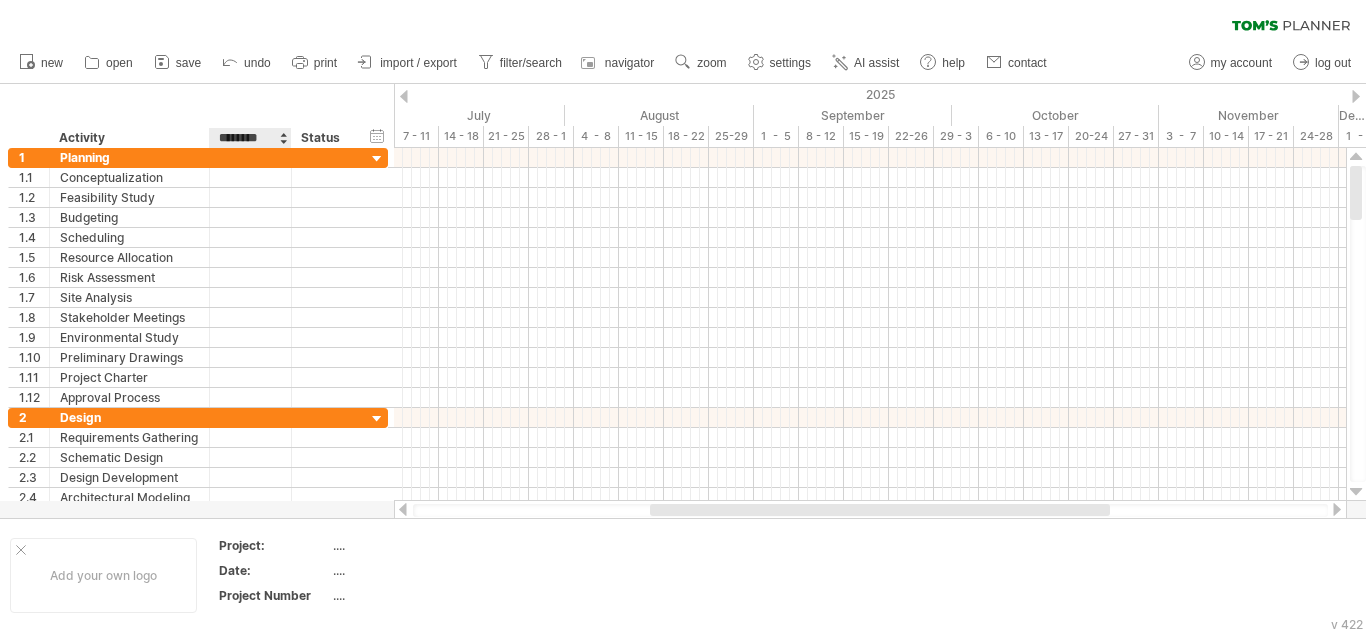 click on "********" at bounding box center (249, 138) 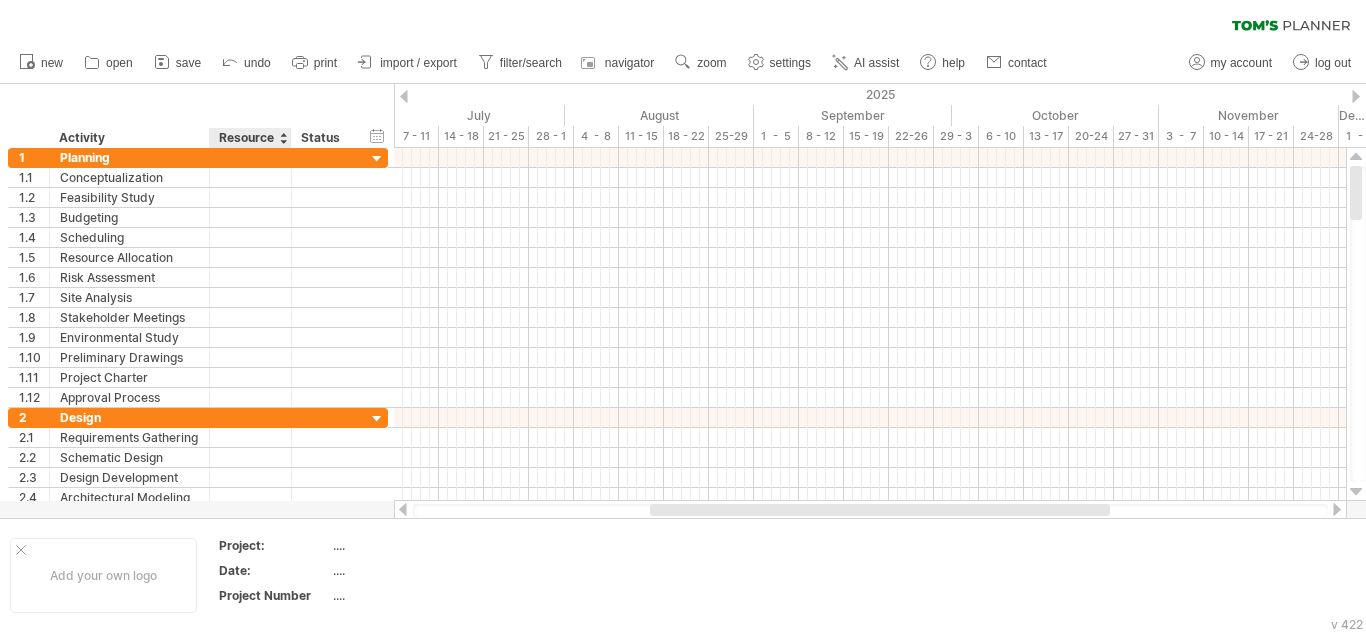 click at bounding box center [283, 138] 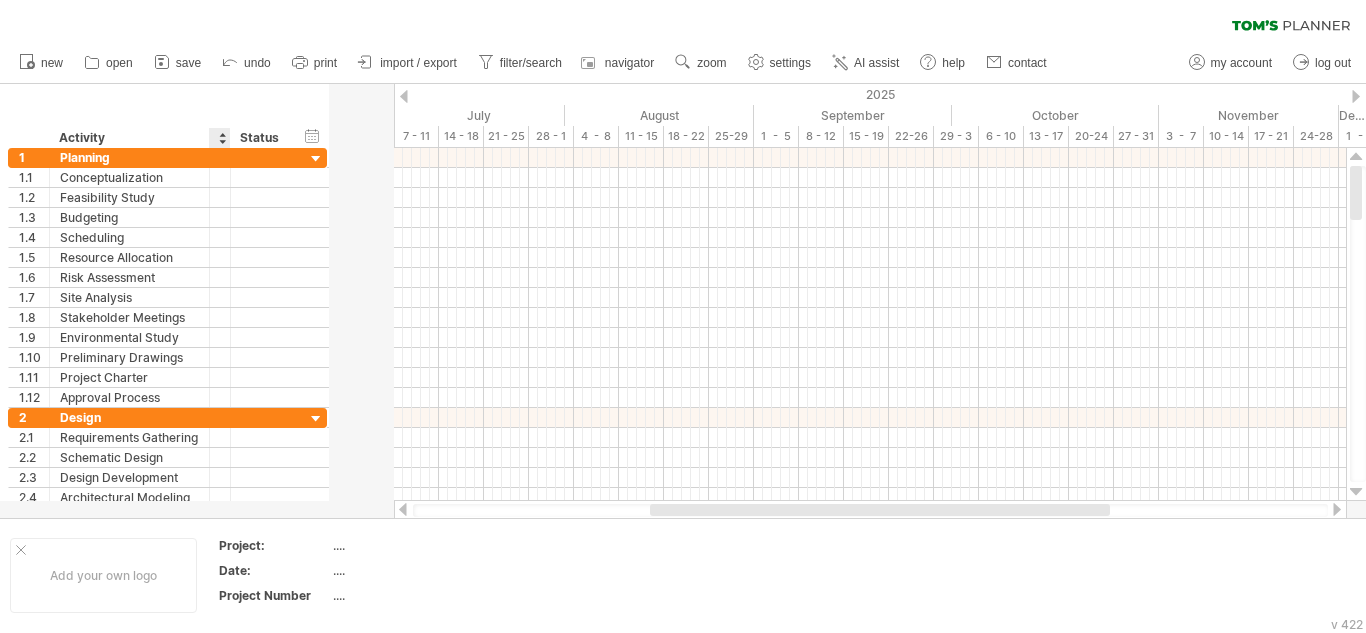 drag, startPoint x: 289, startPoint y: 135, endPoint x: 209, endPoint y: 136, distance: 80.00625 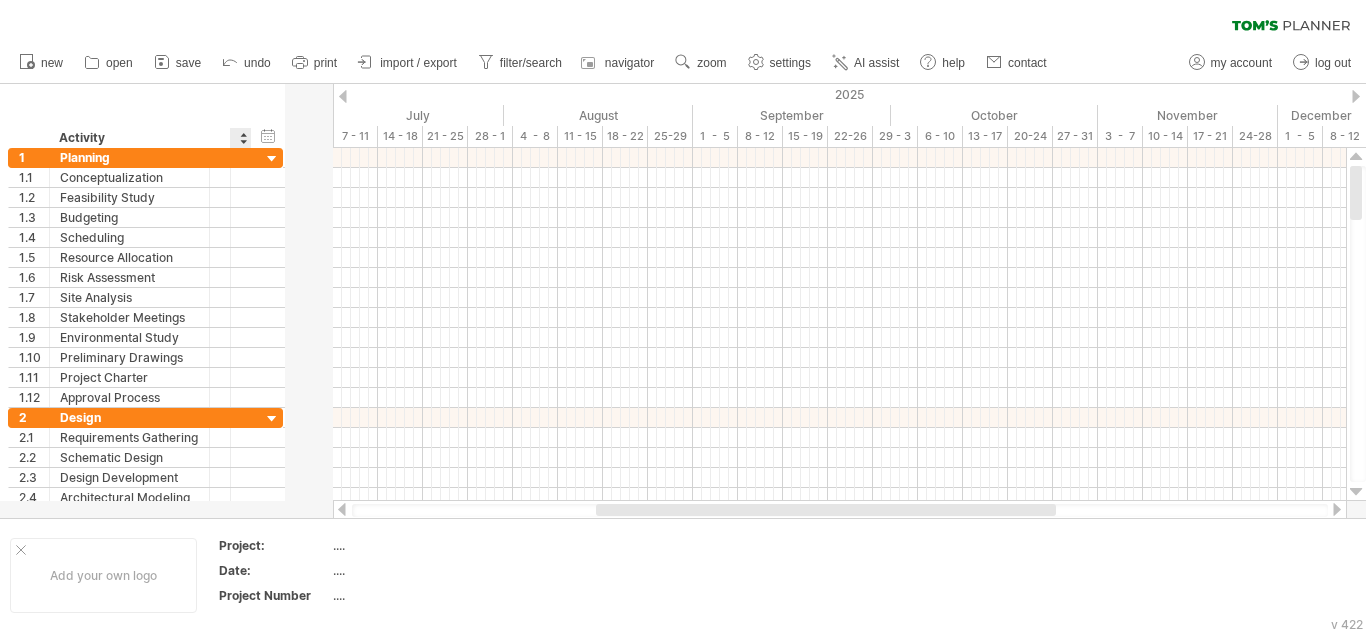 drag, startPoint x: 292, startPoint y: 139, endPoint x: 215, endPoint y: 142, distance: 77.05842 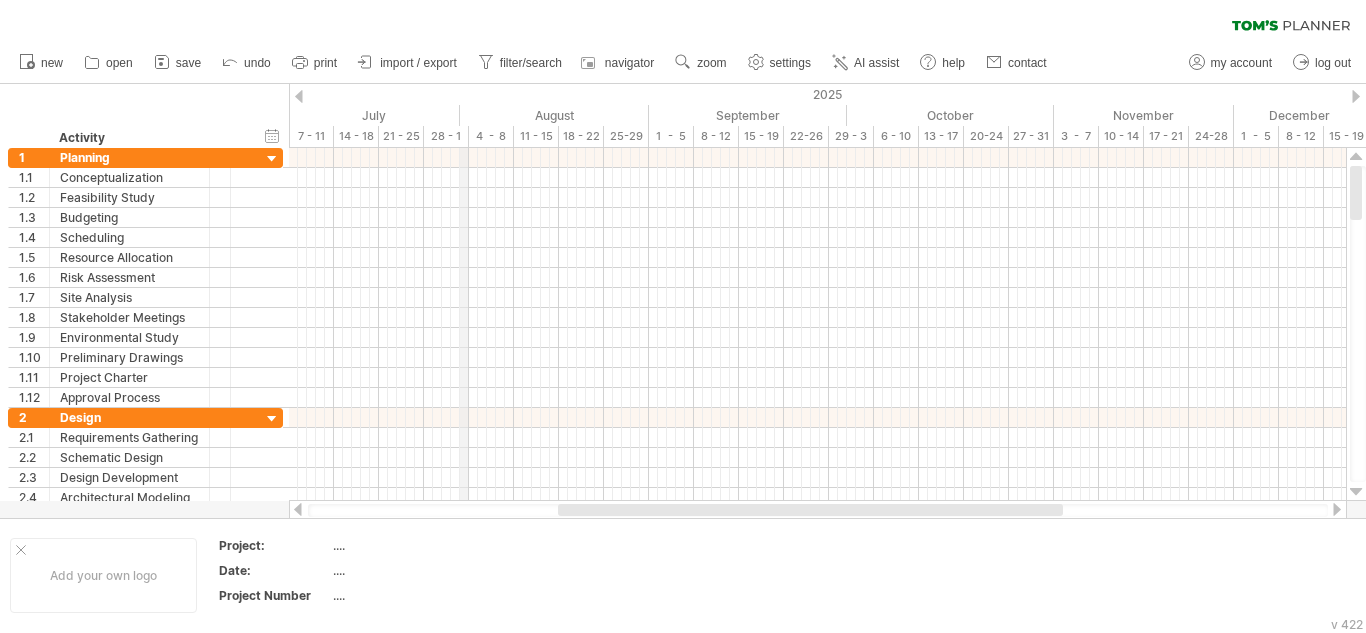 click on "2025" at bounding box center [266, 94] 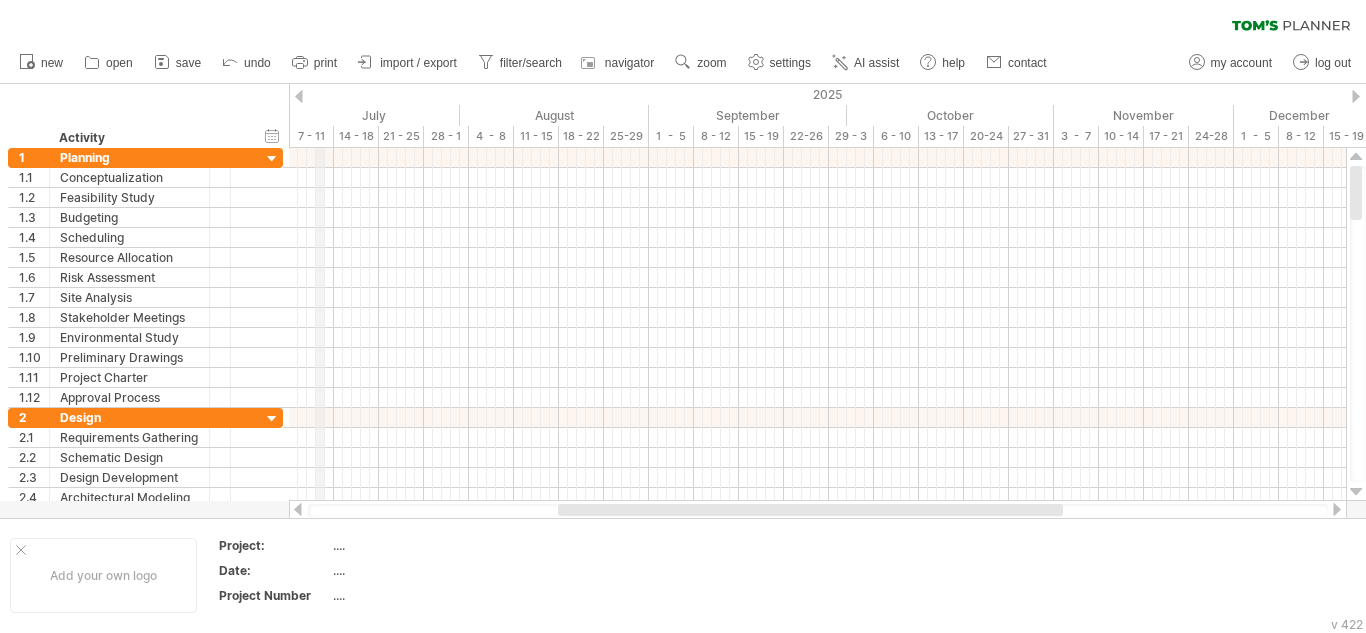 click on "7 - 11" at bounding box center (311, 136) 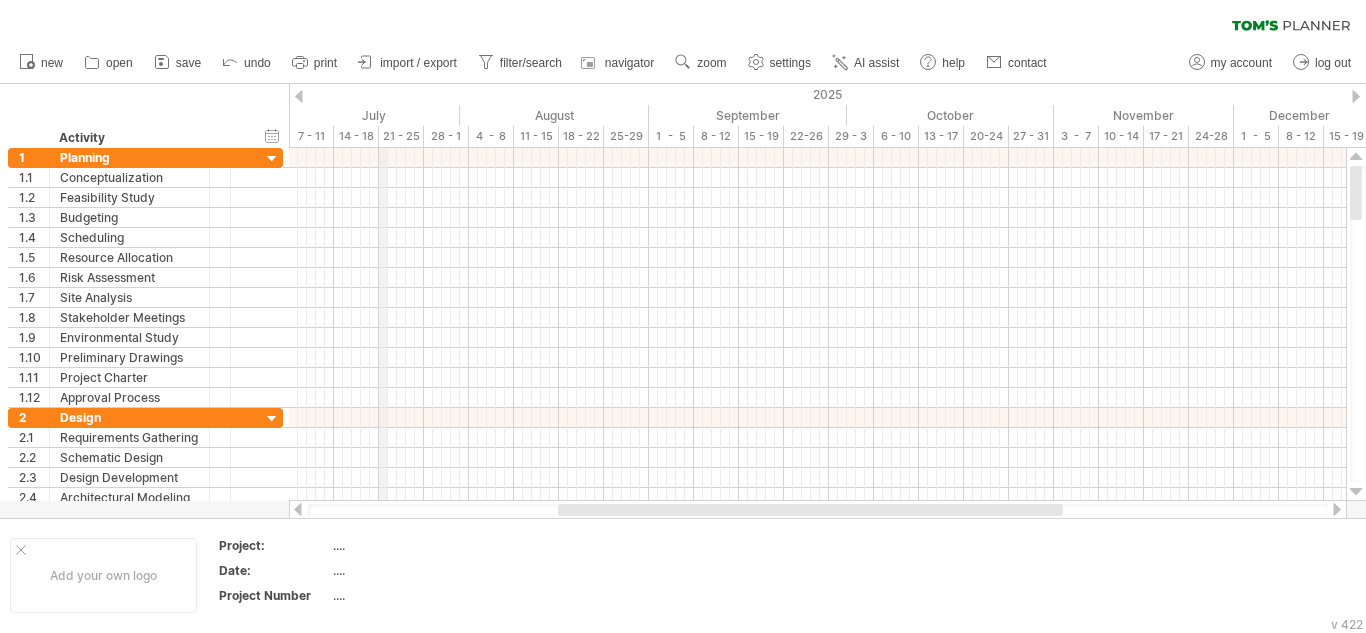 click on "July" at bounding box center (356, 115) 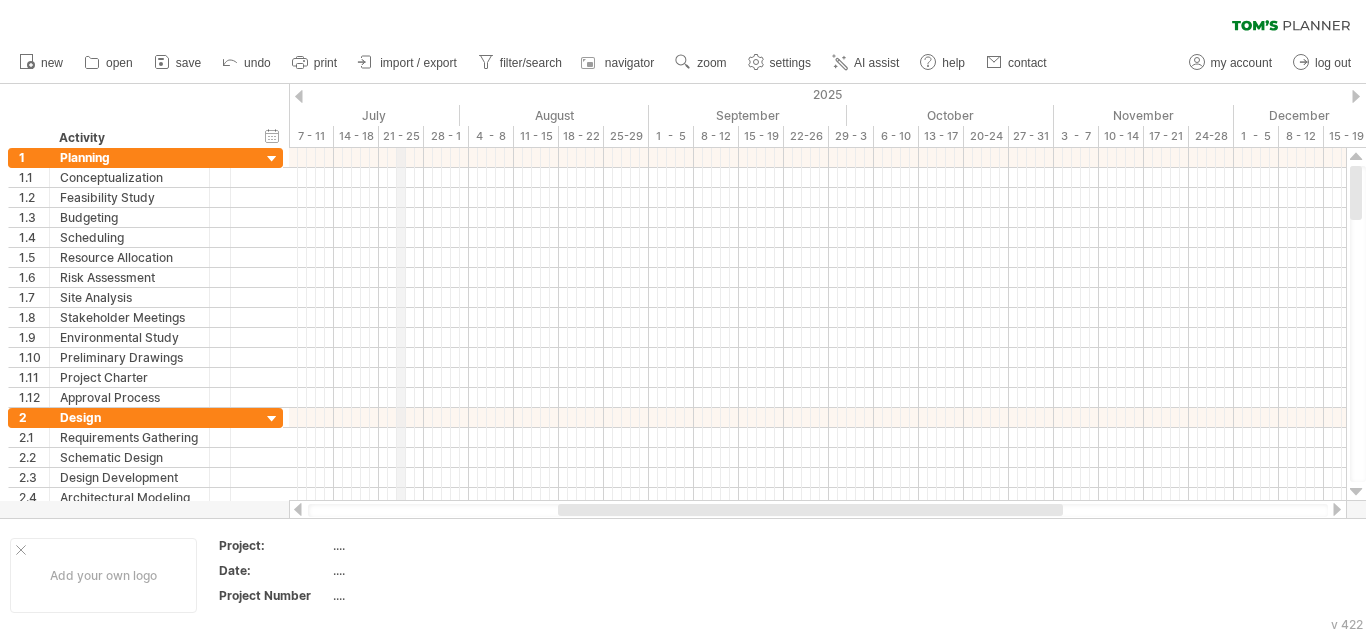 click on "July" at bounding box center [356, 115] 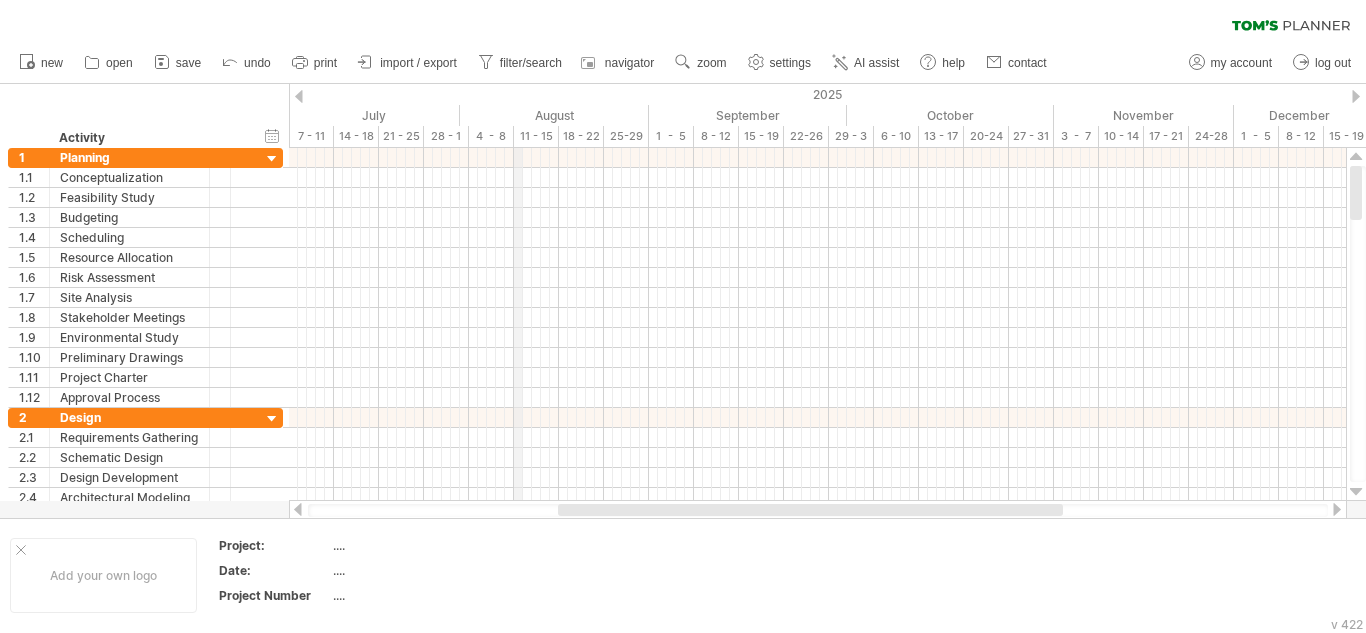 click on "2025" at bounding box center [266, 94] 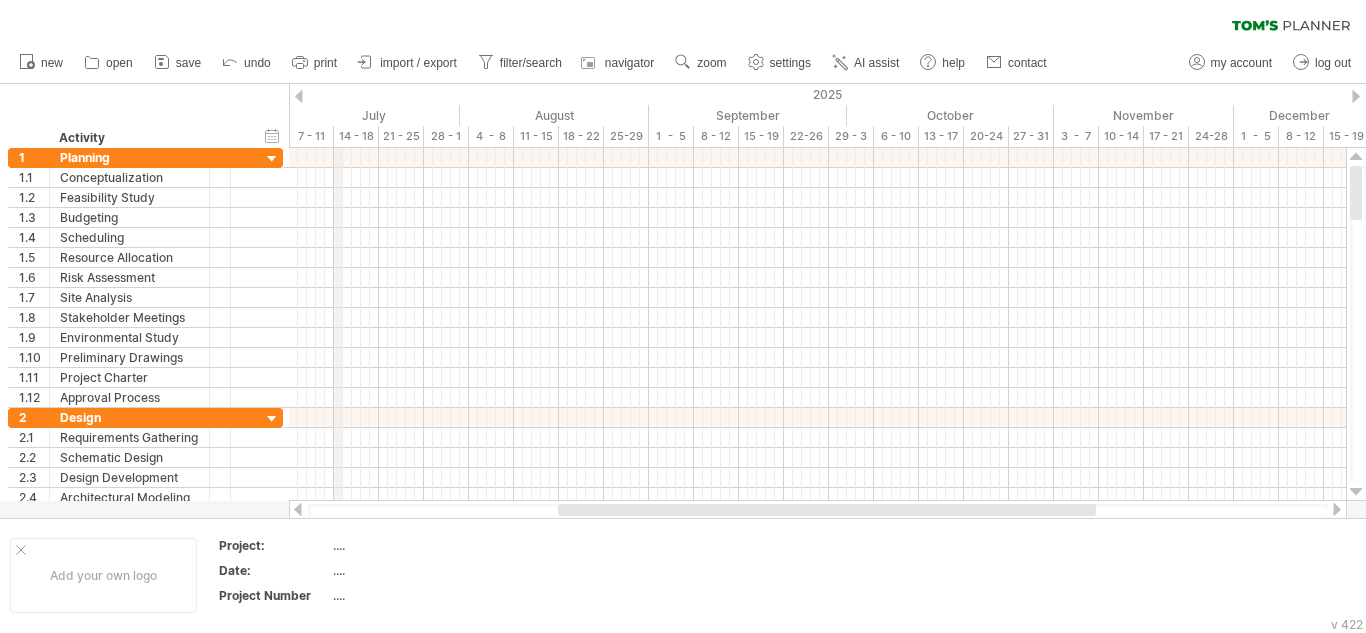 click on "14 - 18" at bounding box center (356, 136) 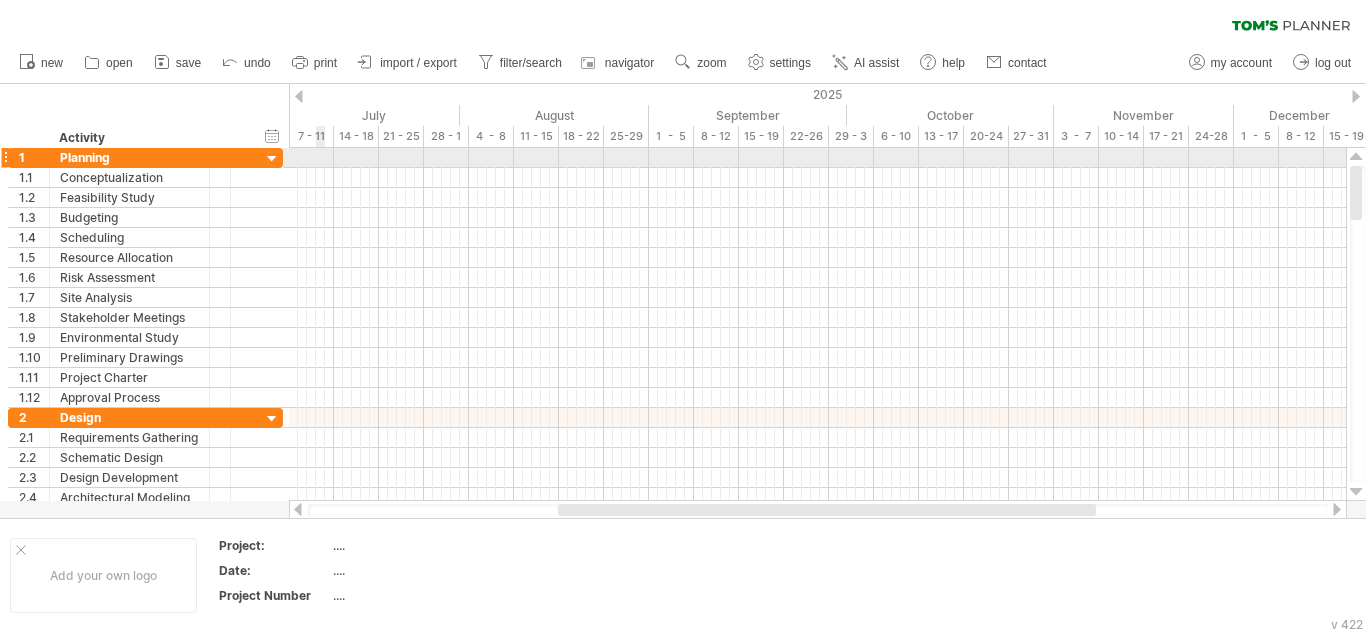 click at bounding box center (817, 158) 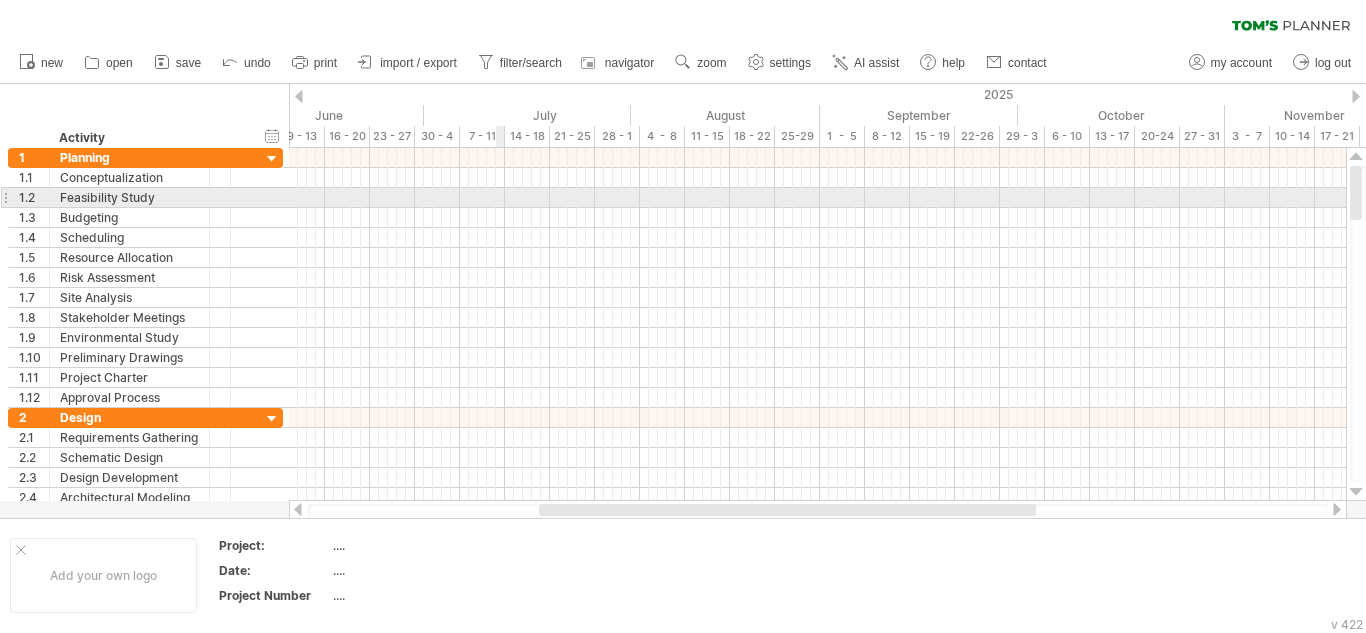 drag, startPoint x: 327, startPoint y: 137, endPoint x: 511, endPoint y: 171, distance: 187.11494 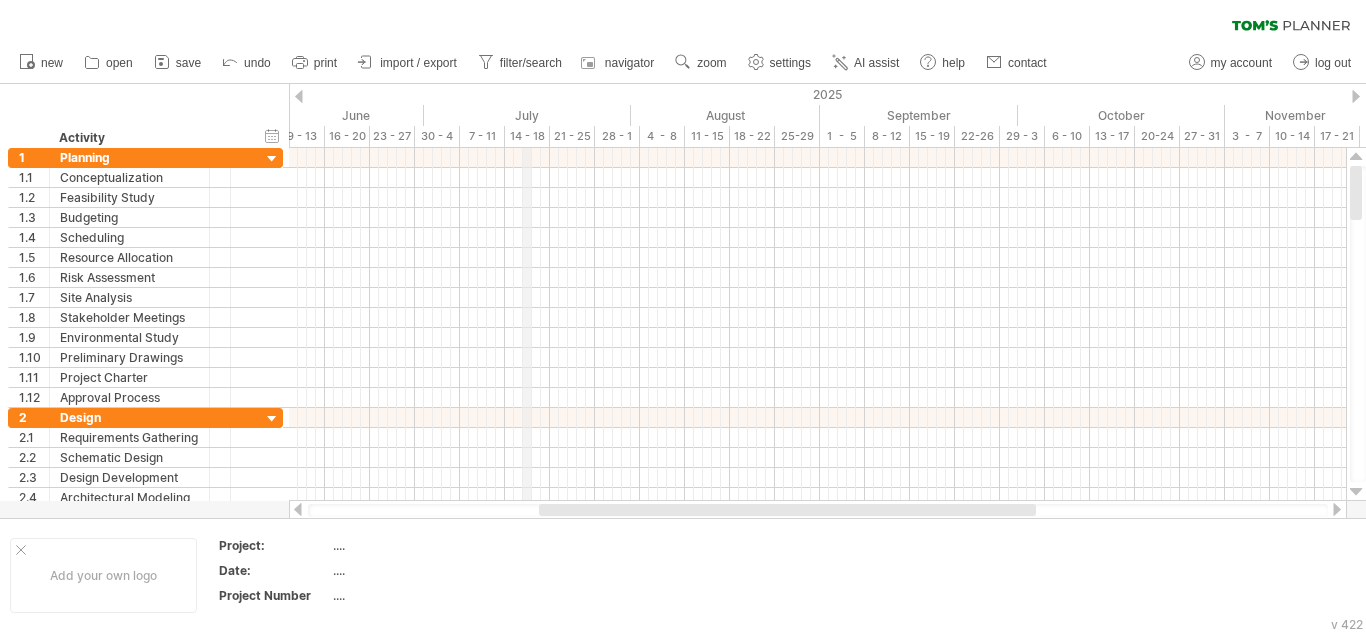 click on "July" at bounding box center [527, 115] 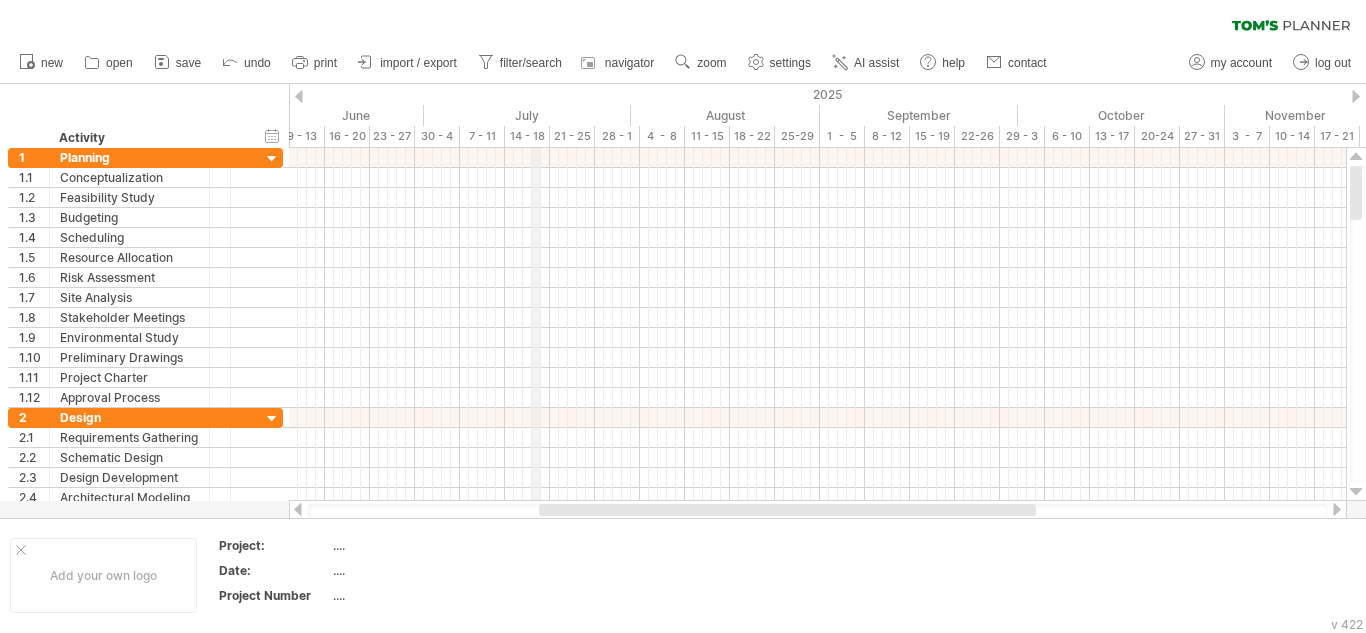 click on "July" at bounding box center [527, 115] 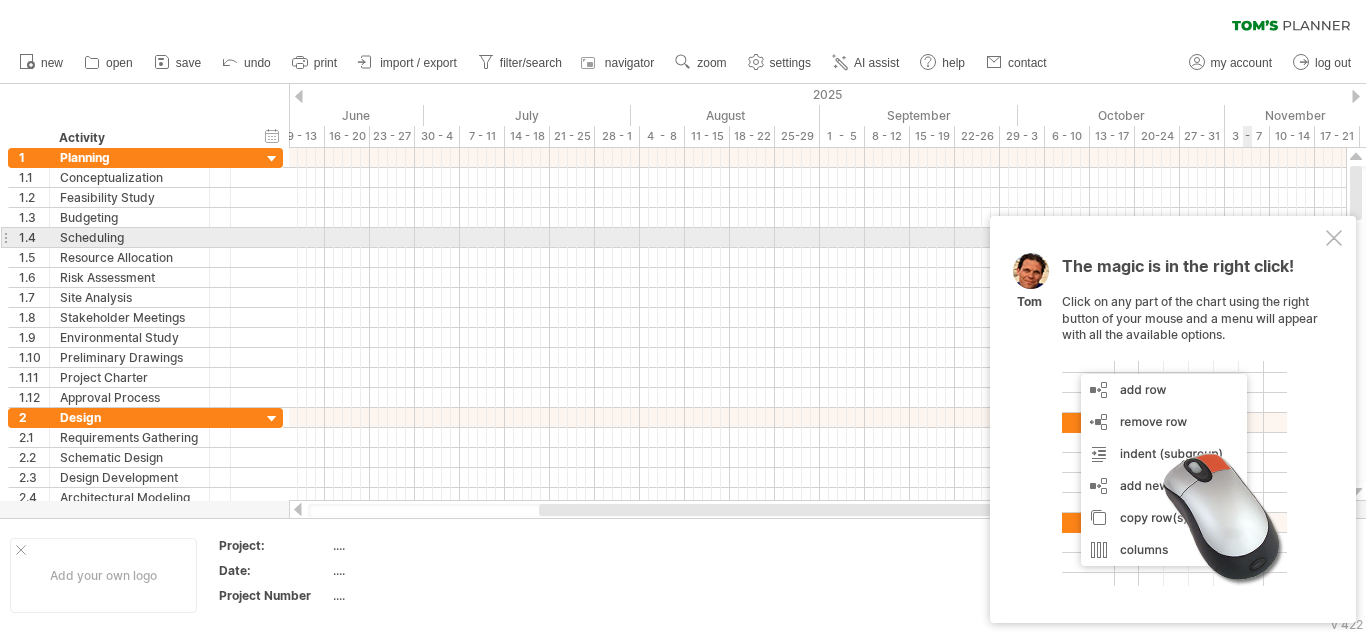 click at bounding box center (1334, 238) 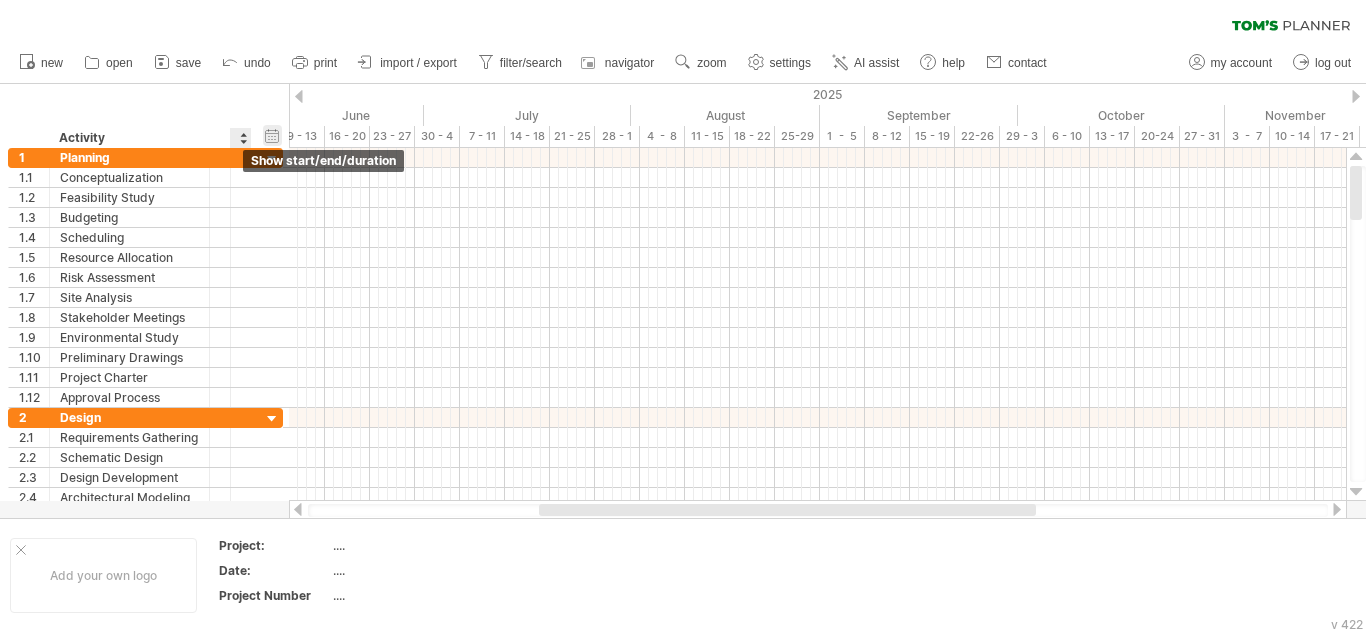 click on "hide start/end/duration show start/end/duration" at bounding box center [272, 135] 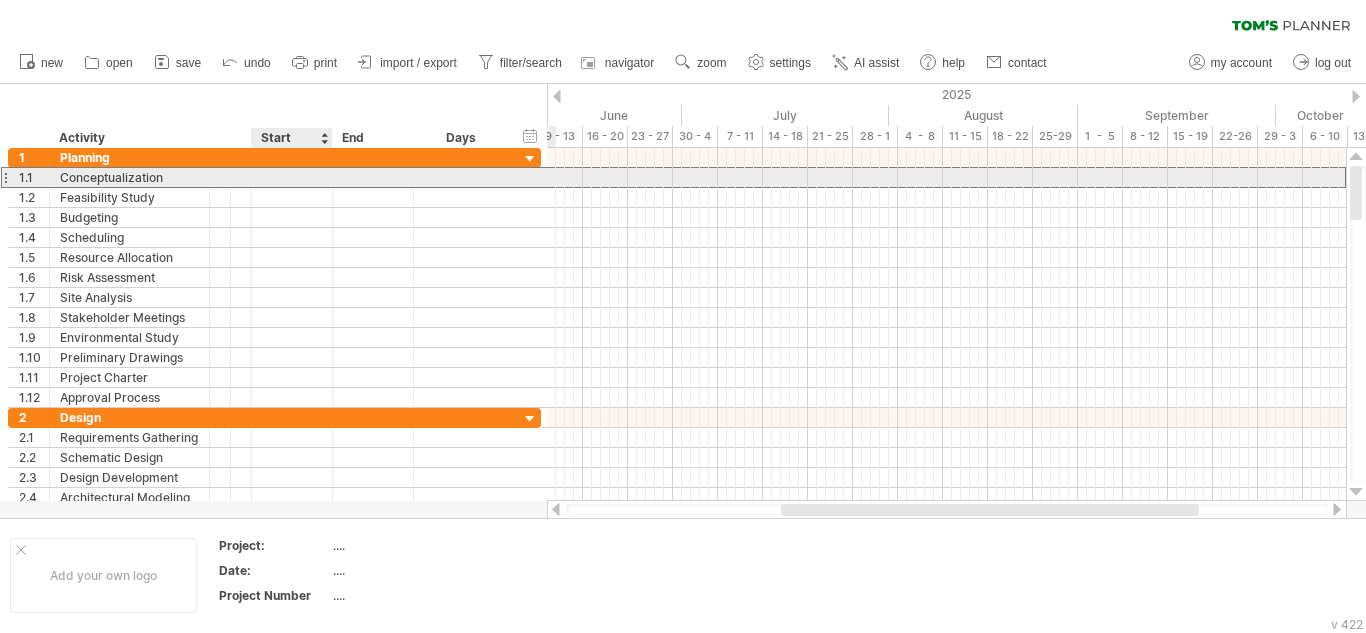 click at bounding box center (292, 177) 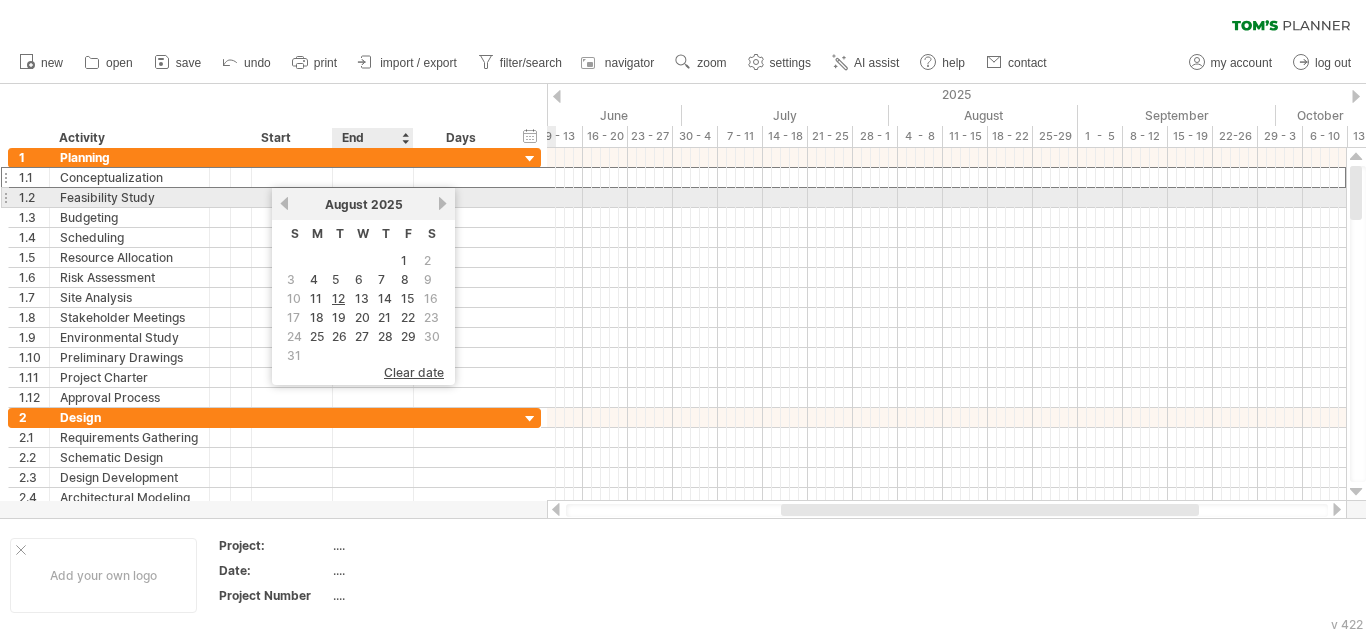 drag, startPoint x: 375, startPoint y: 201, endPoint x: 362, endPoint y: 201, distance: 13 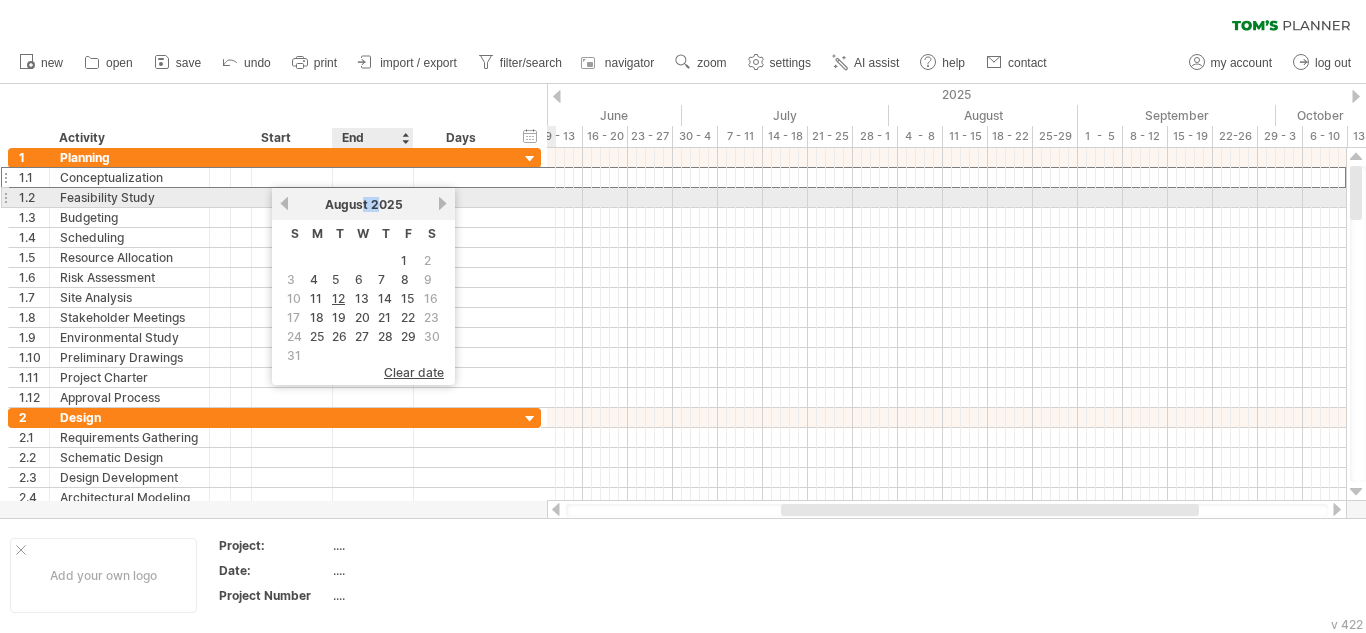 click on "August" at bounding box center [346, 204] 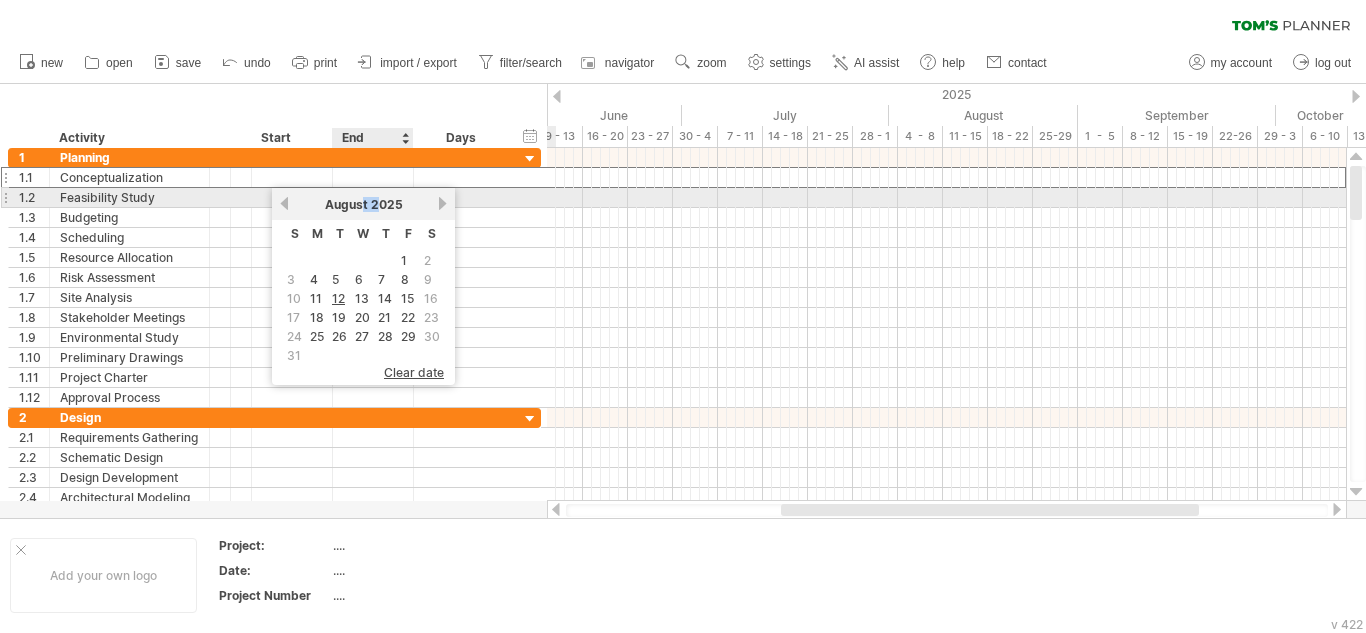drag, startPoint x: 363, startPoint y: 203, endPoint x: 371, endPoint y: 210, distance: 10.630146 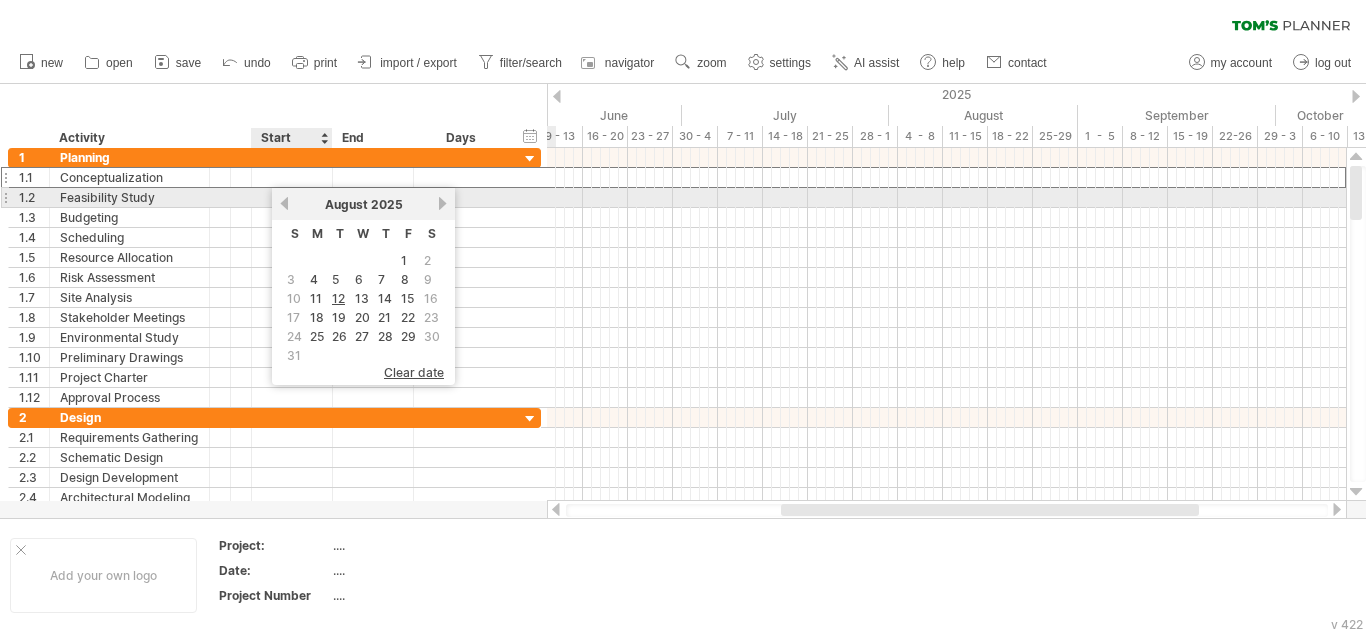 click on "previous" at bounding box center (284, 203) 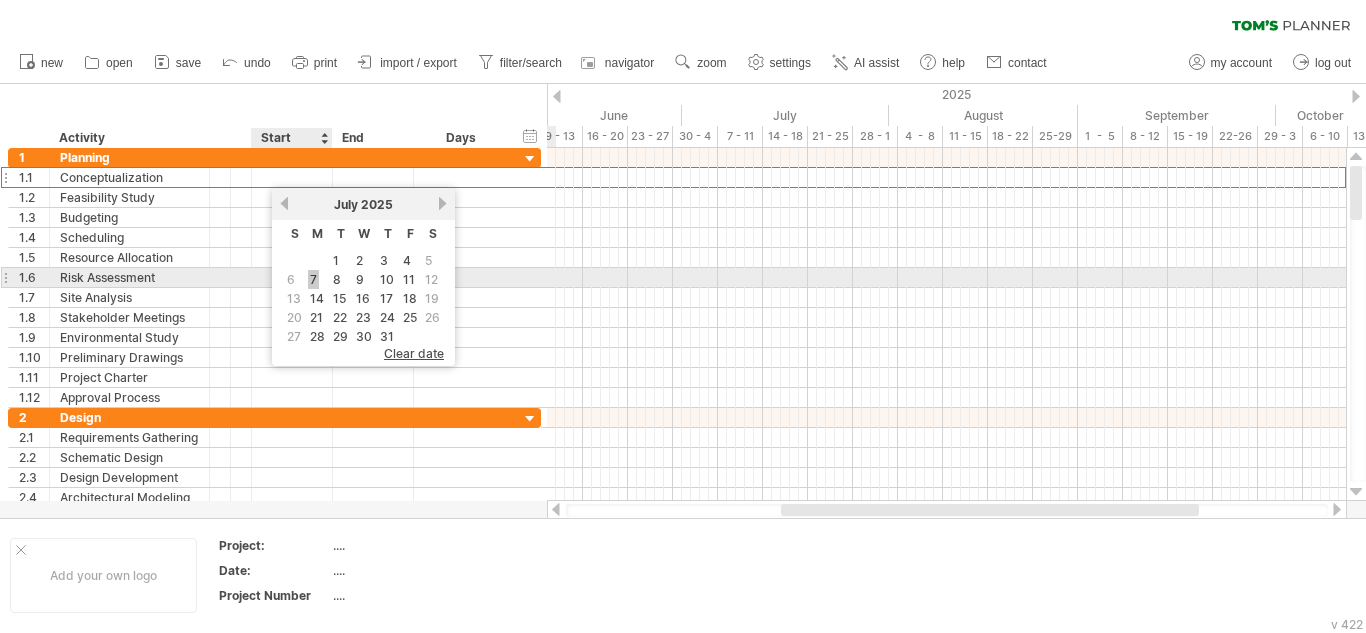click on "7" at bounding box center (313, 279) 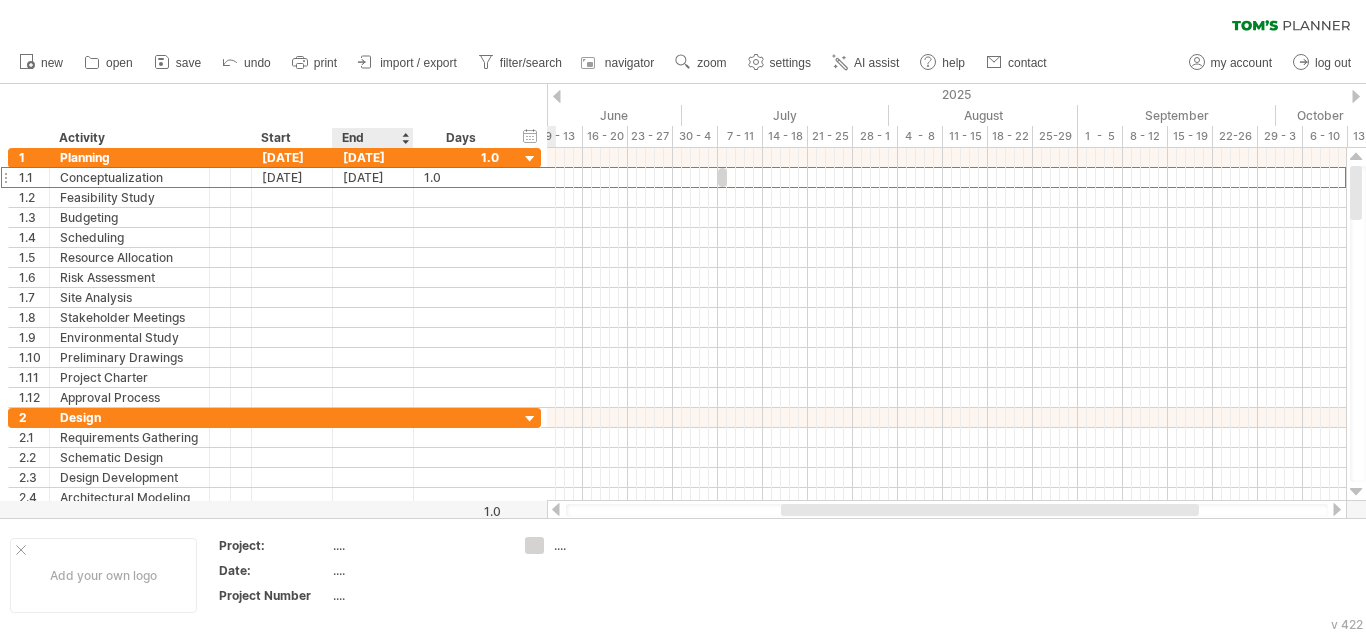 click on "End" at bounding box center (372, 138) 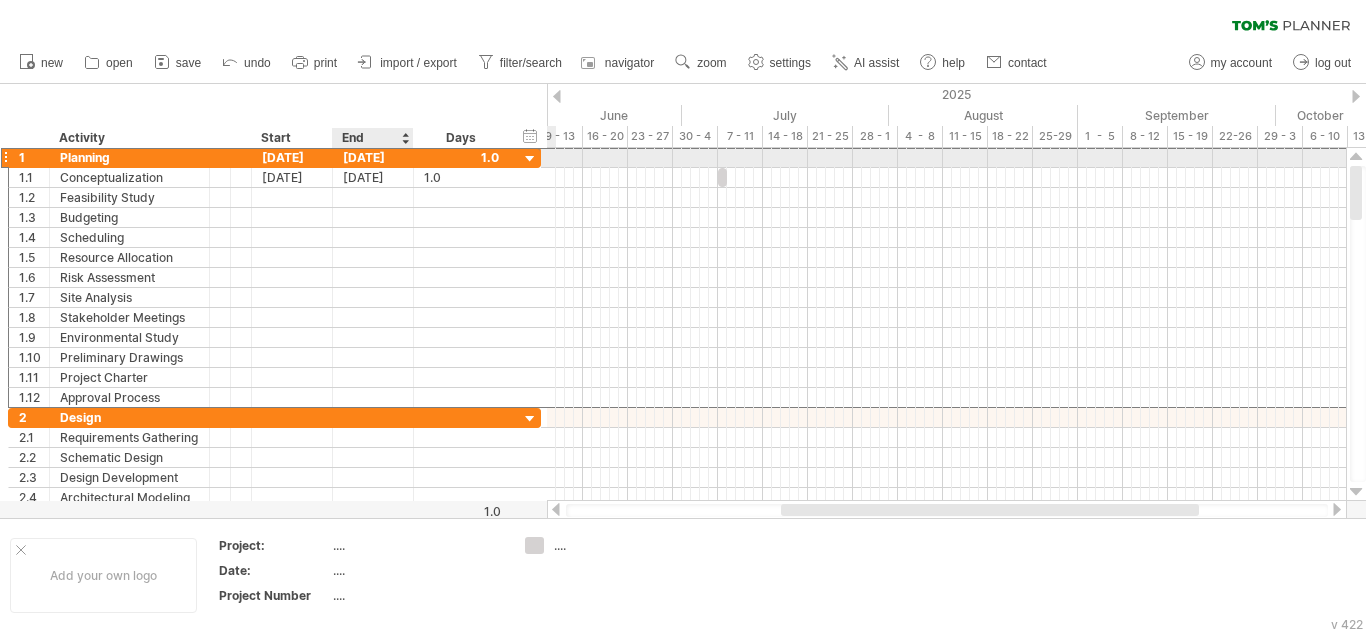 click on "[DATE]" at bounding box center [373, 157] 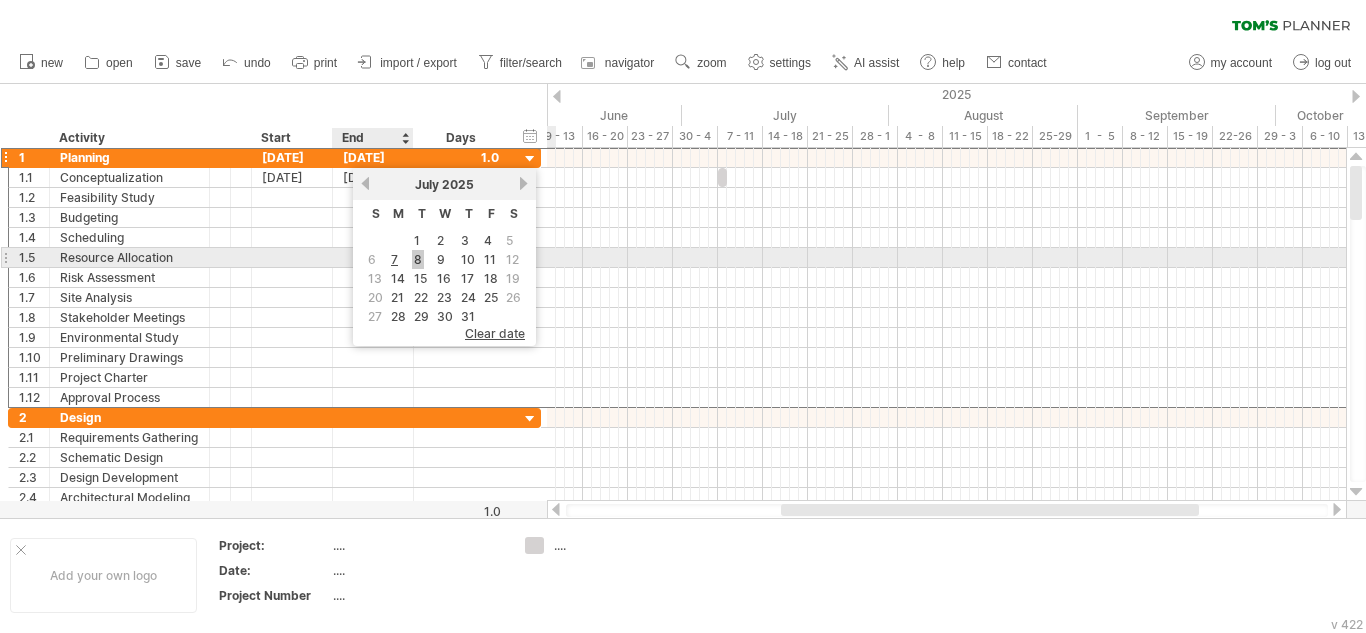 click on "8" at bounding box center [418, 259] 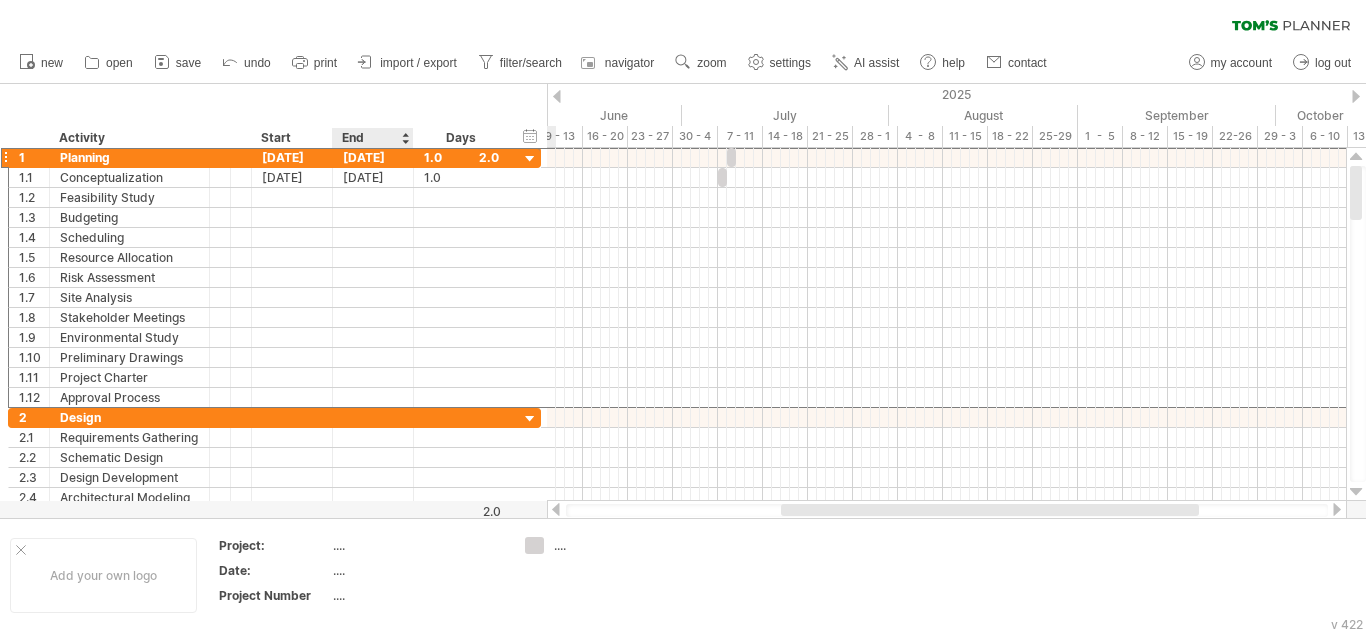 click on "End" at bounding box center (372, 138) 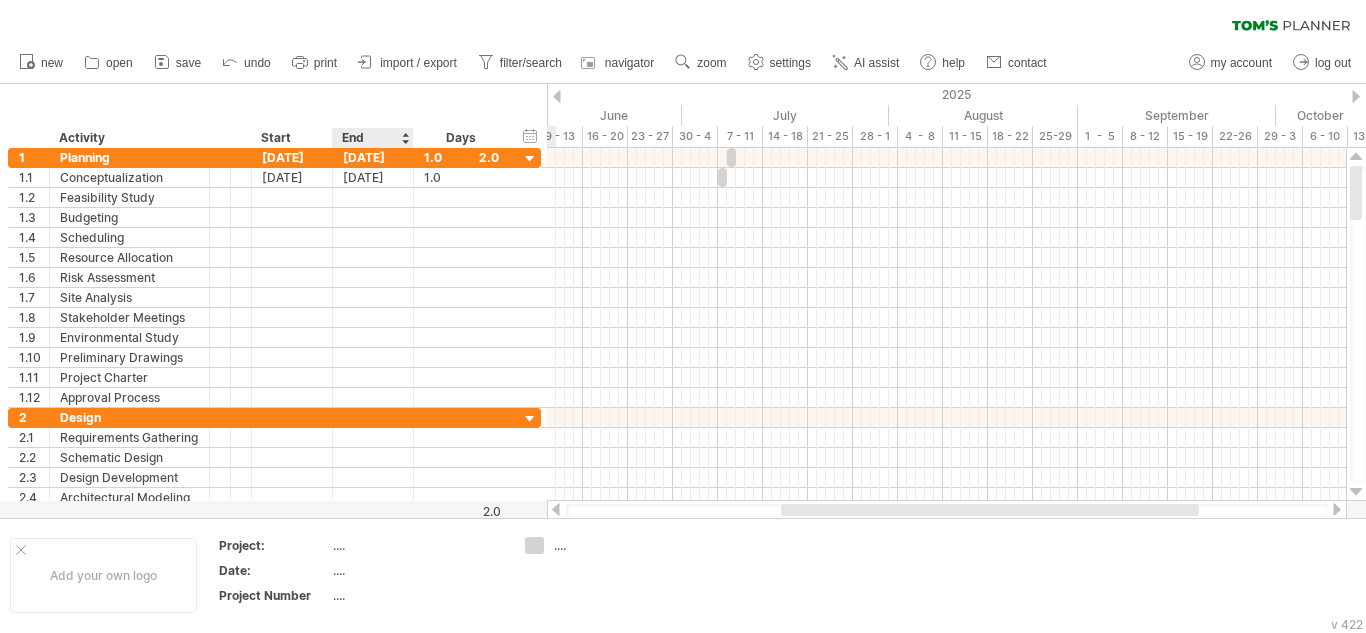 click at bounding box center [405, 138] 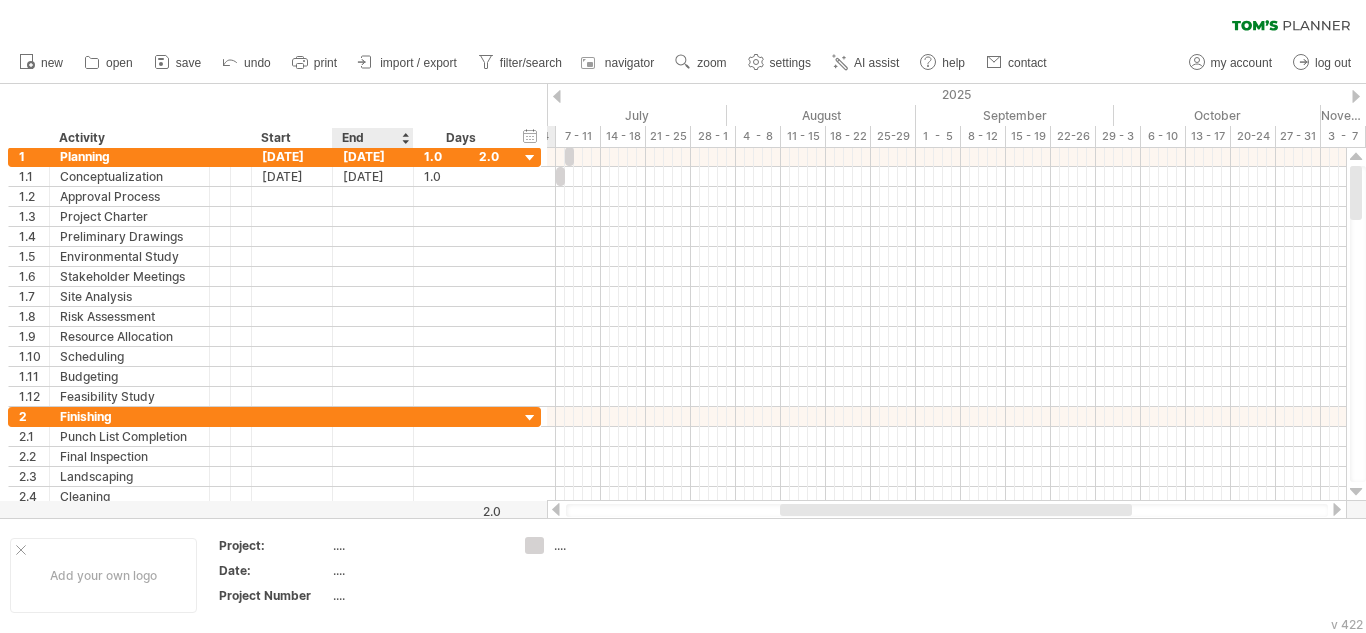 click on "End" at bounding box center (372, 138) 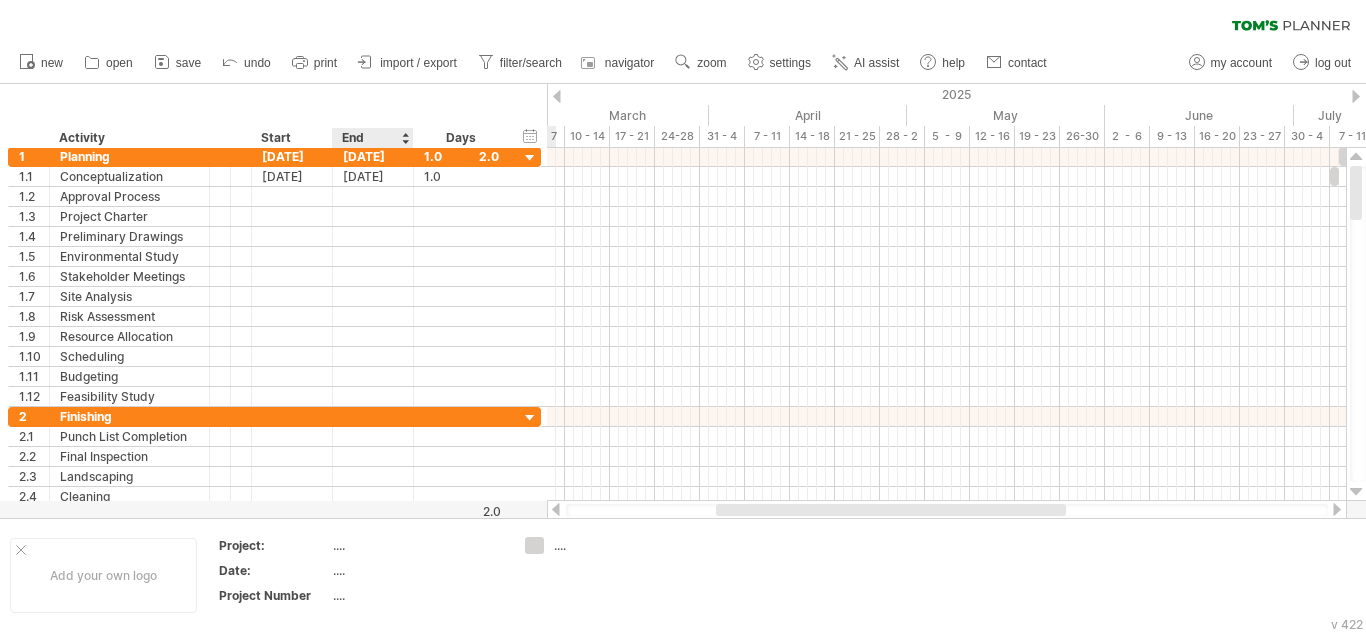 click at bounding box center [405, 138] 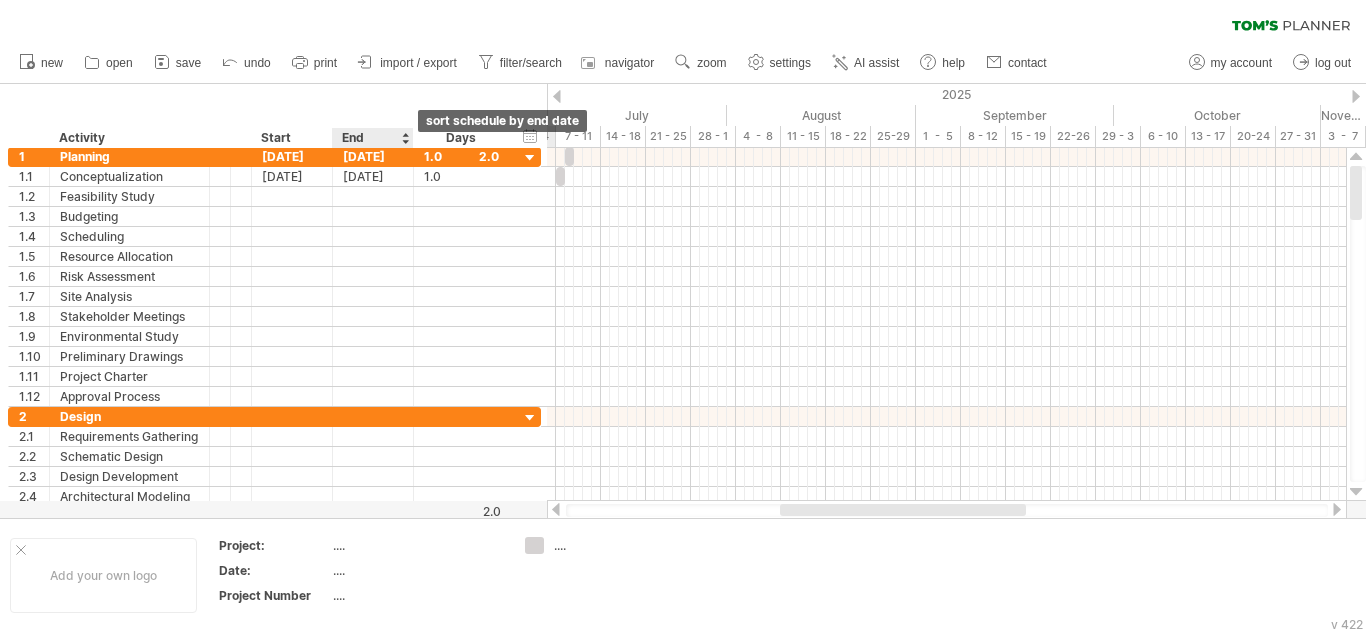 click at bounding box center (405, 138) 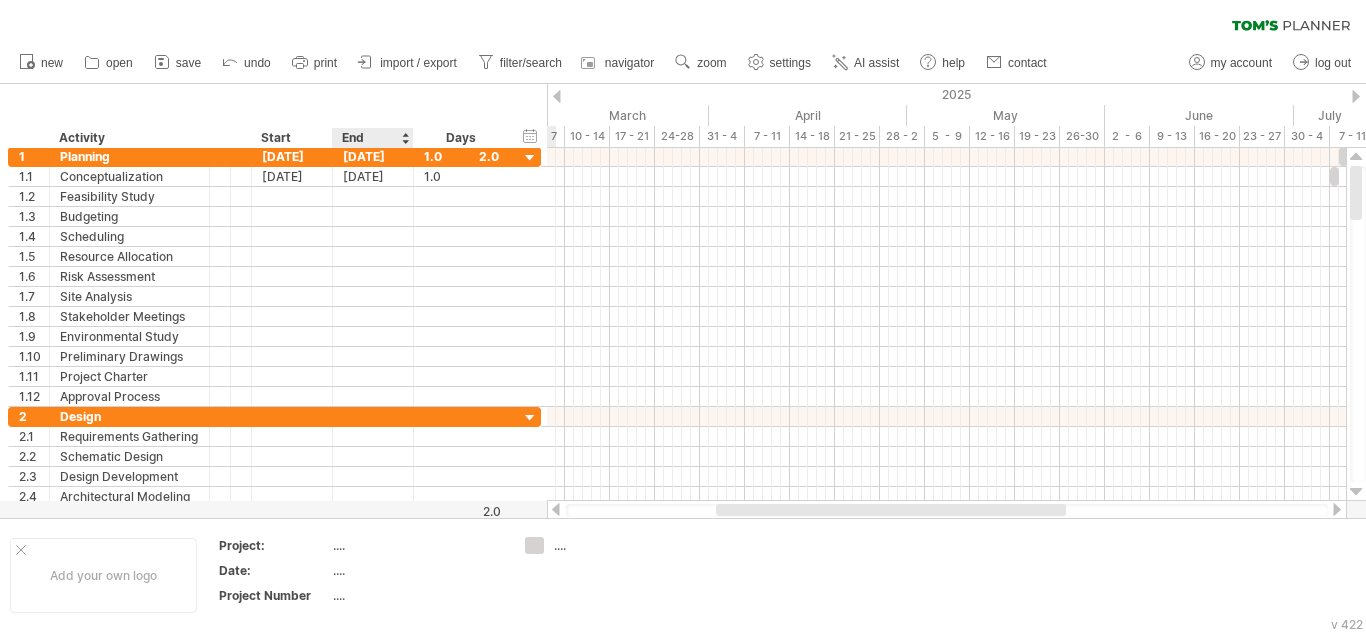 click on "End" at bounding box center (372, 138) 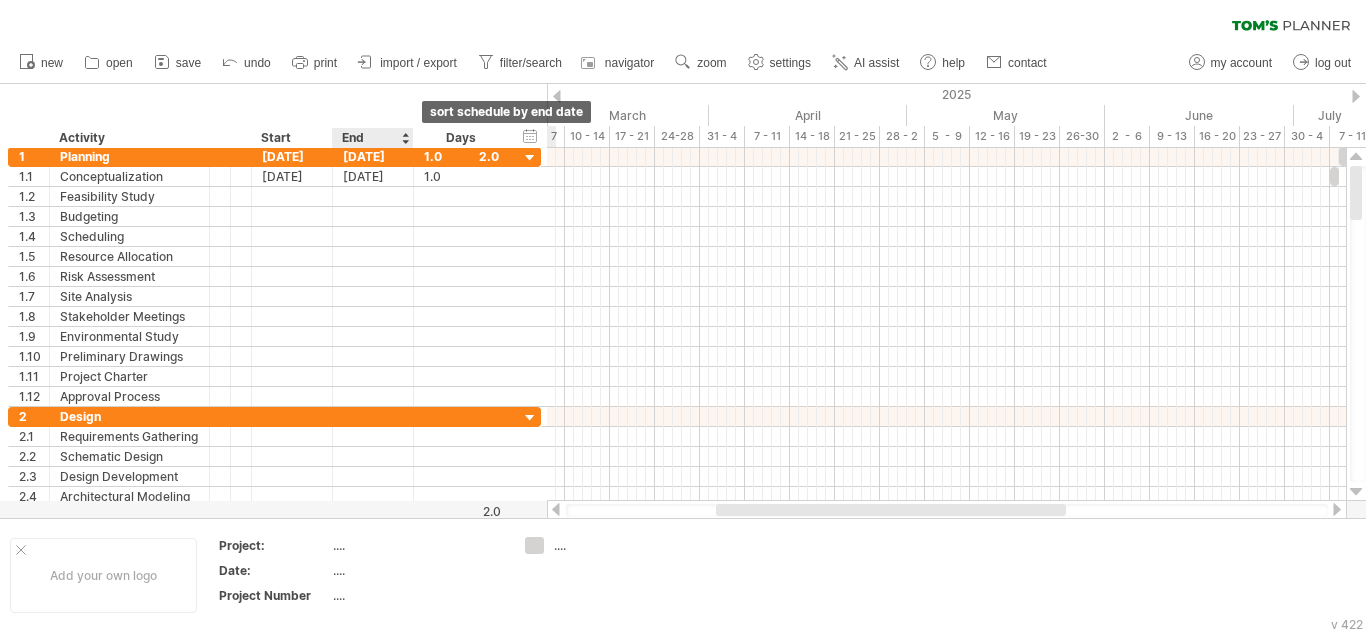 click at bounding box center [405, 138] 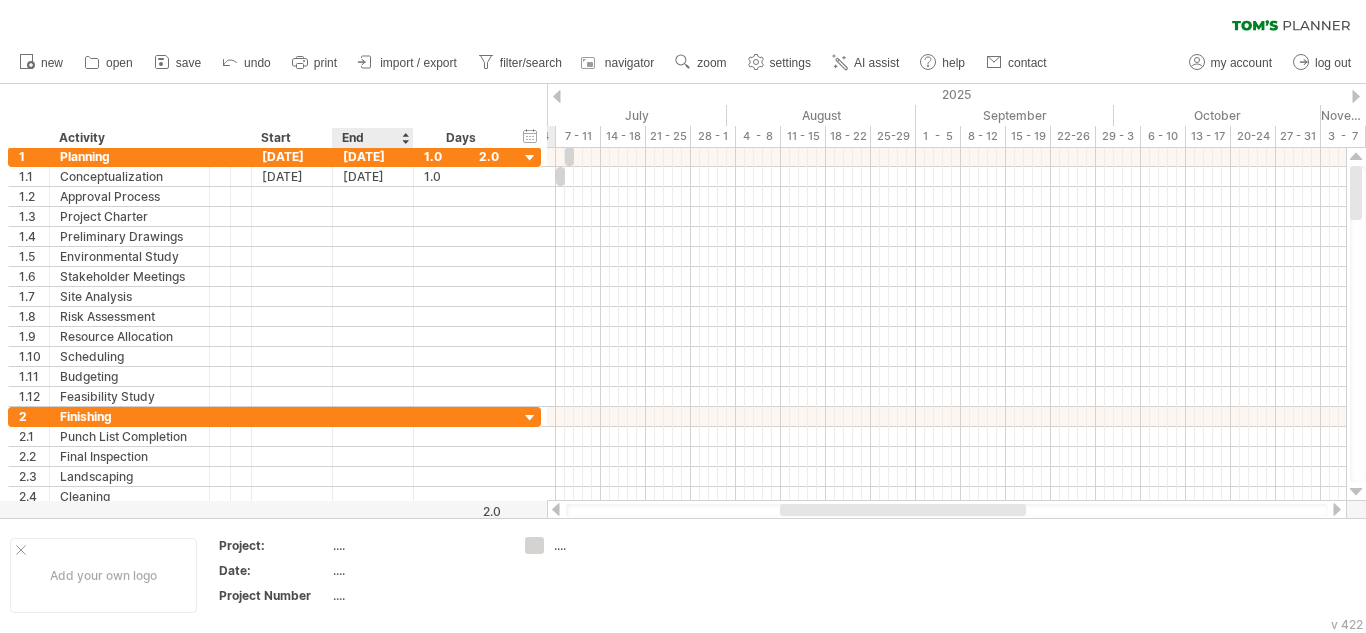 click at bounding box center [405, 138] 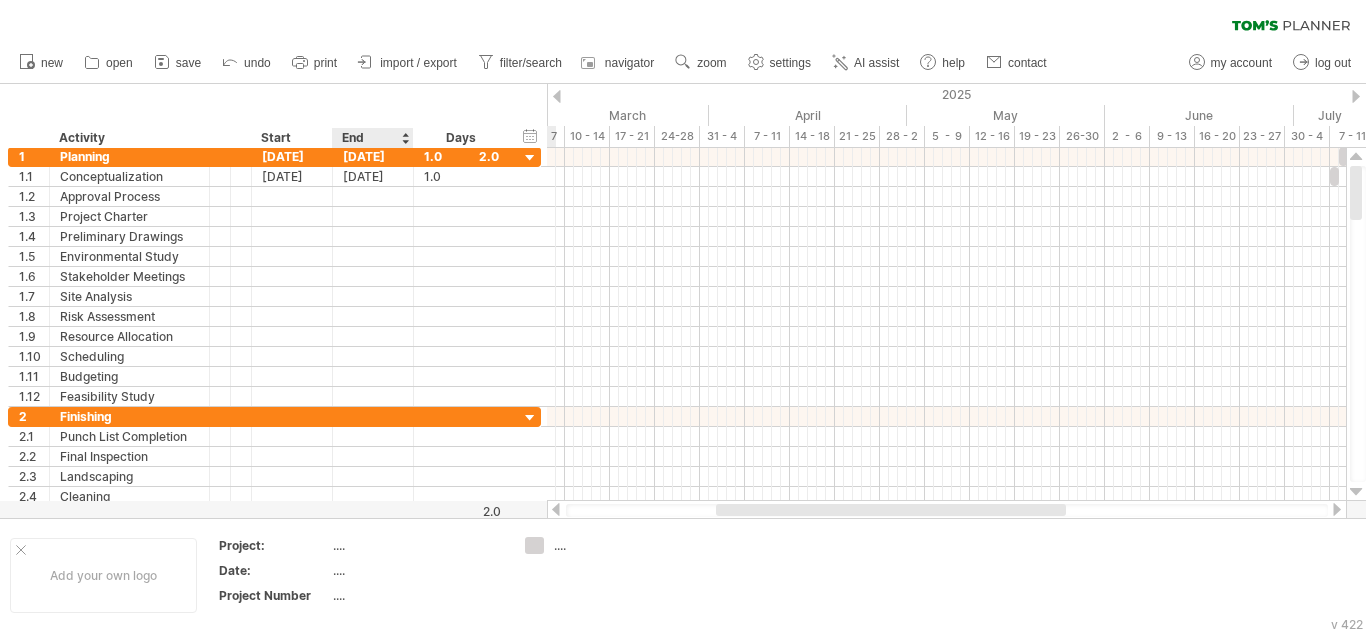 click at bounding box center (405, 138) 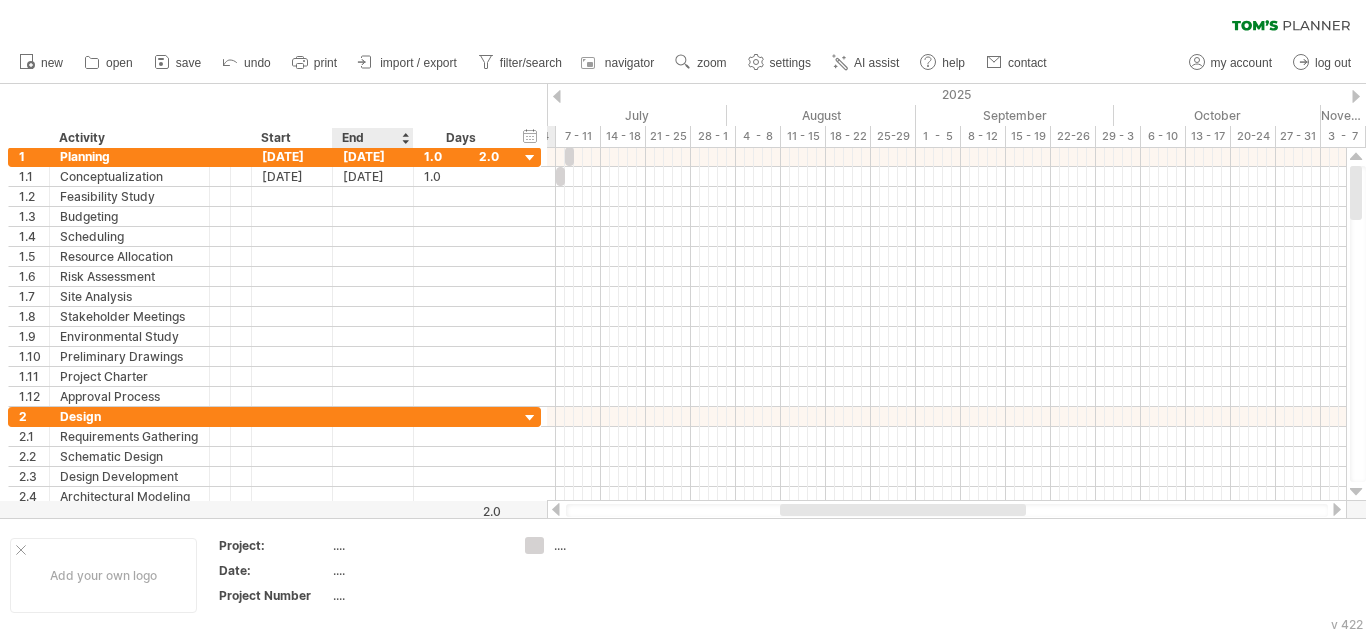 click at bounding box center (405, 138) 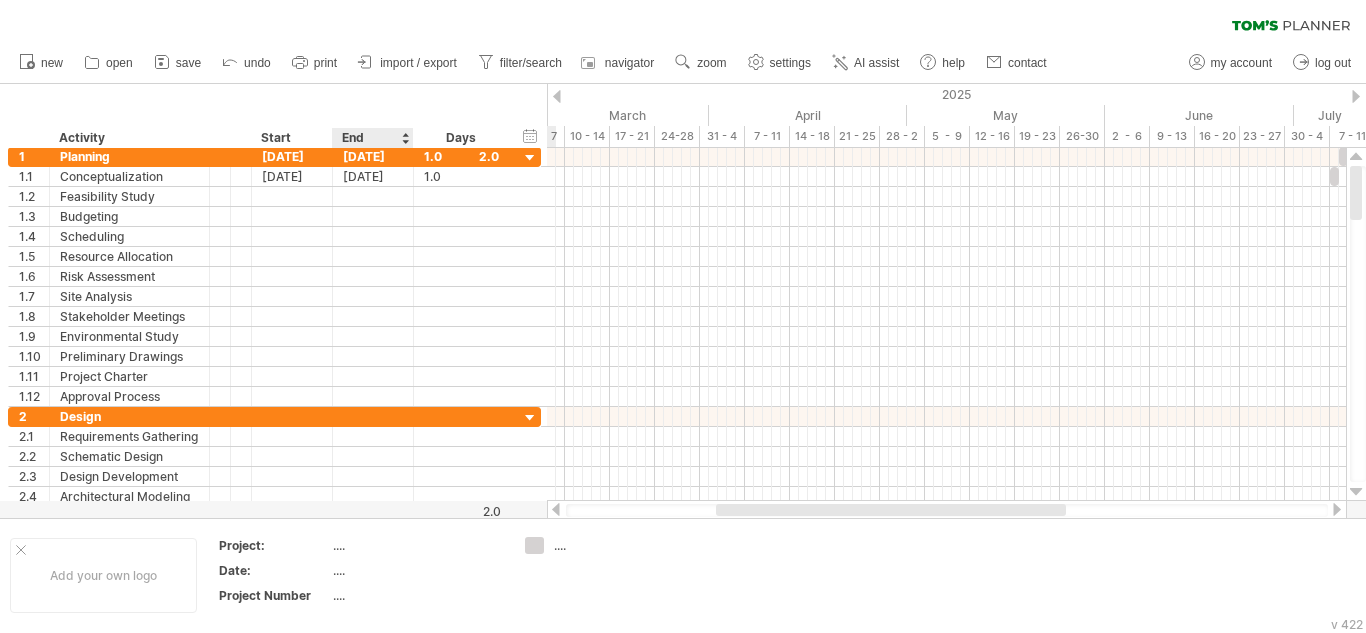 click at bounding box center (405, 138) 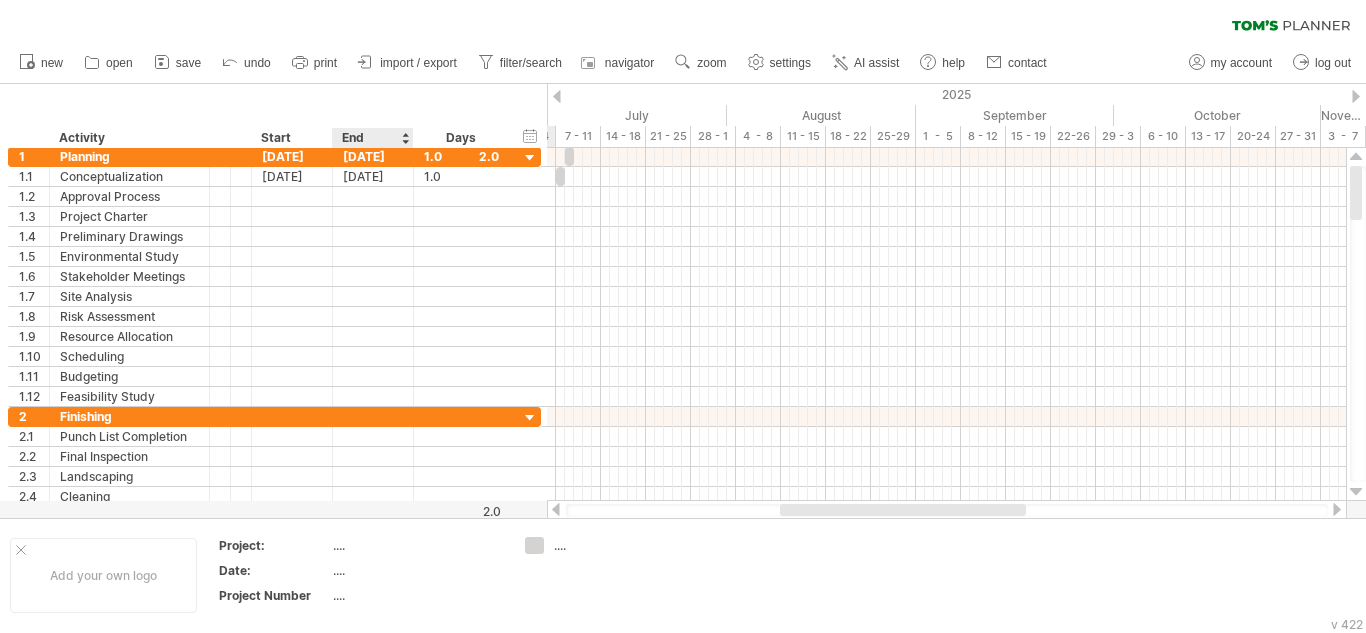 click at bounding box center (405, 138) 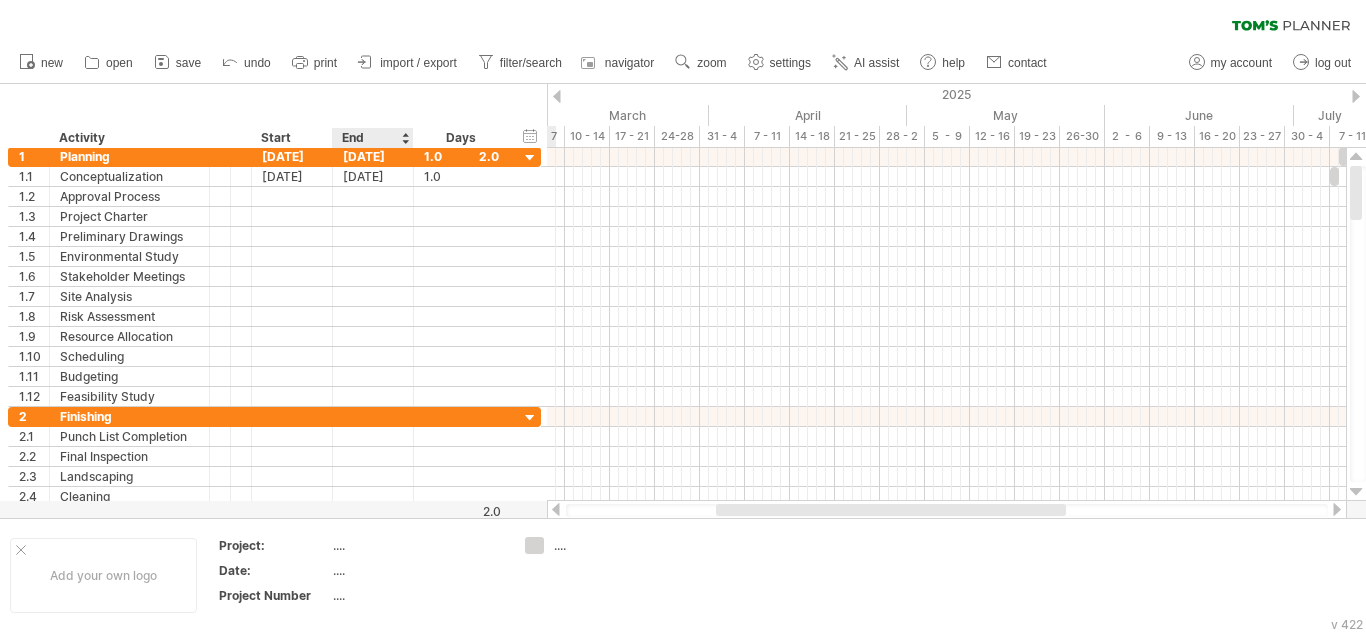 click at bounding box center [405, 138] 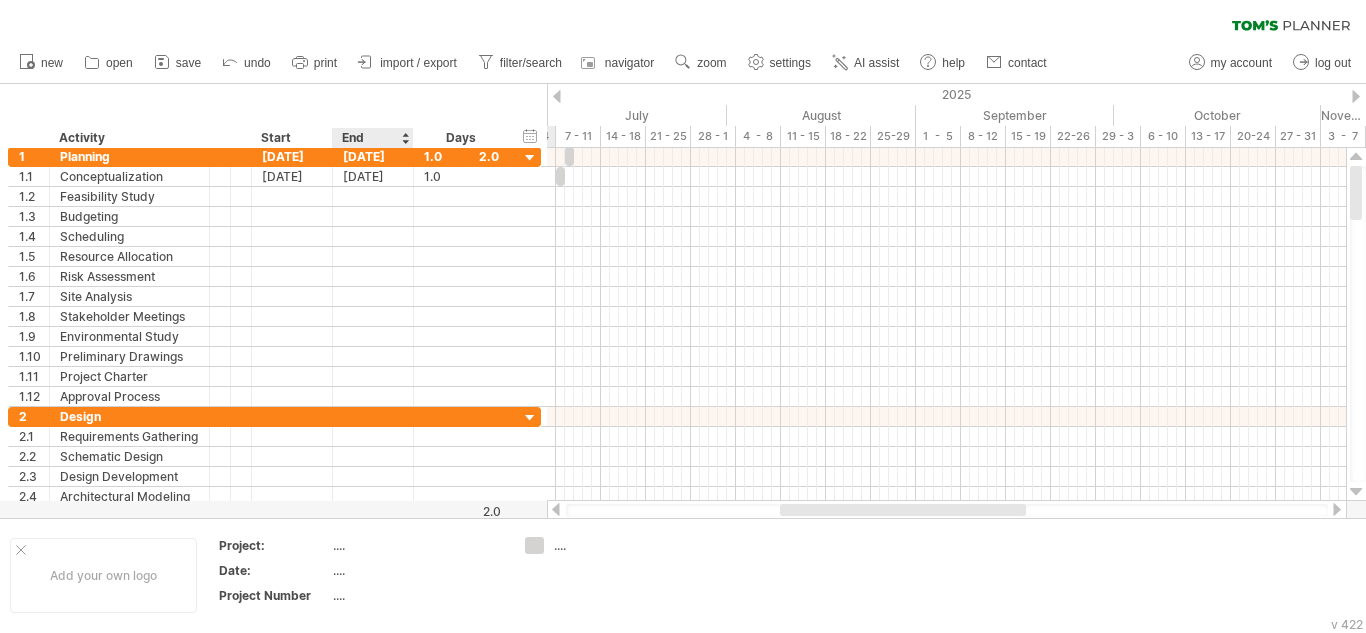 click at bounding box center (405, 138) 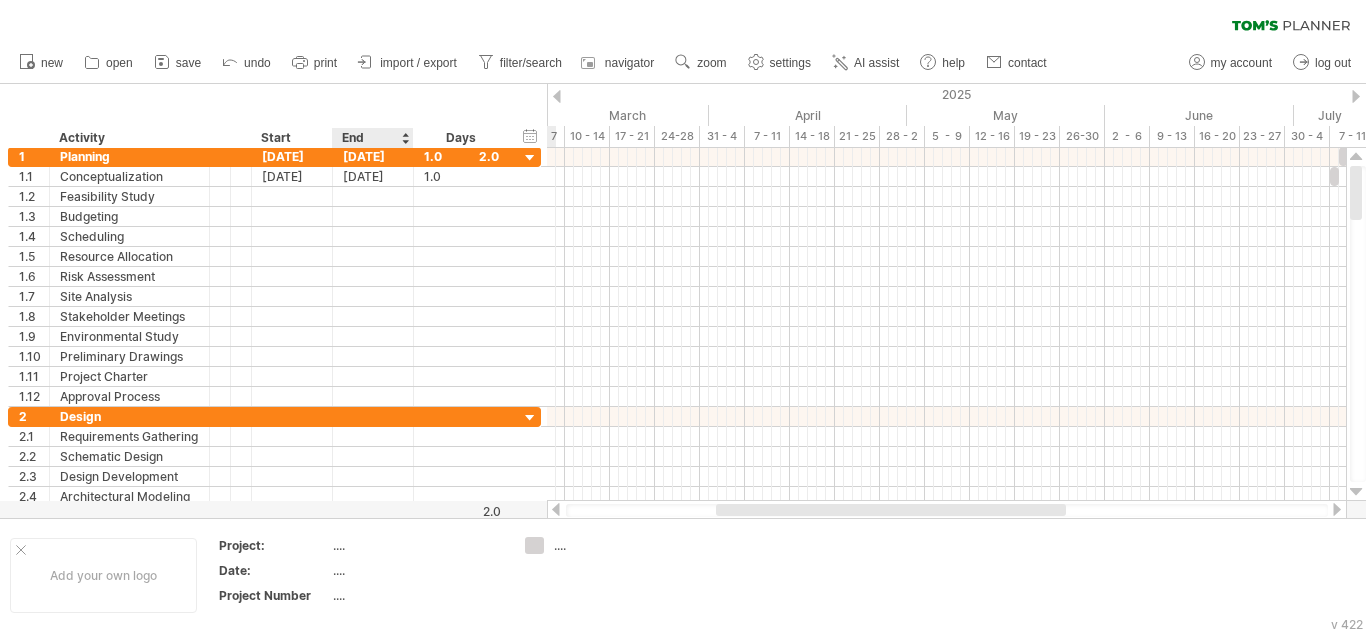 click at bounding box center (405, 138) 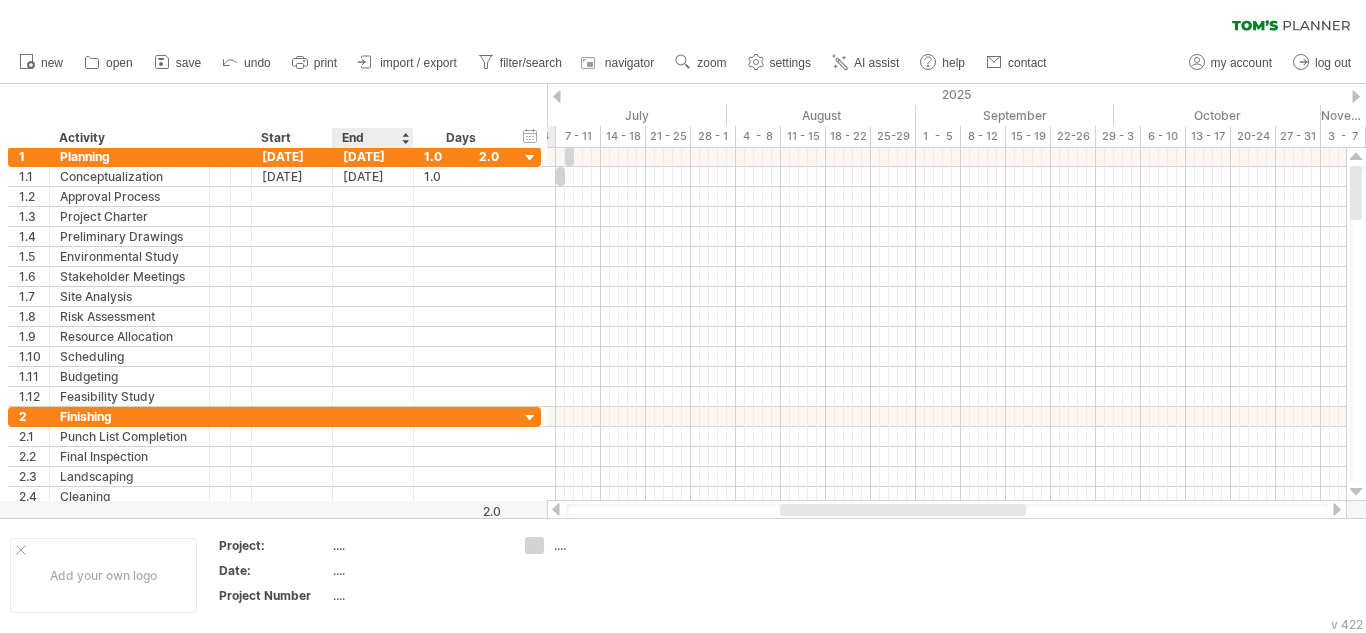 click at bounding box center [405, 138] 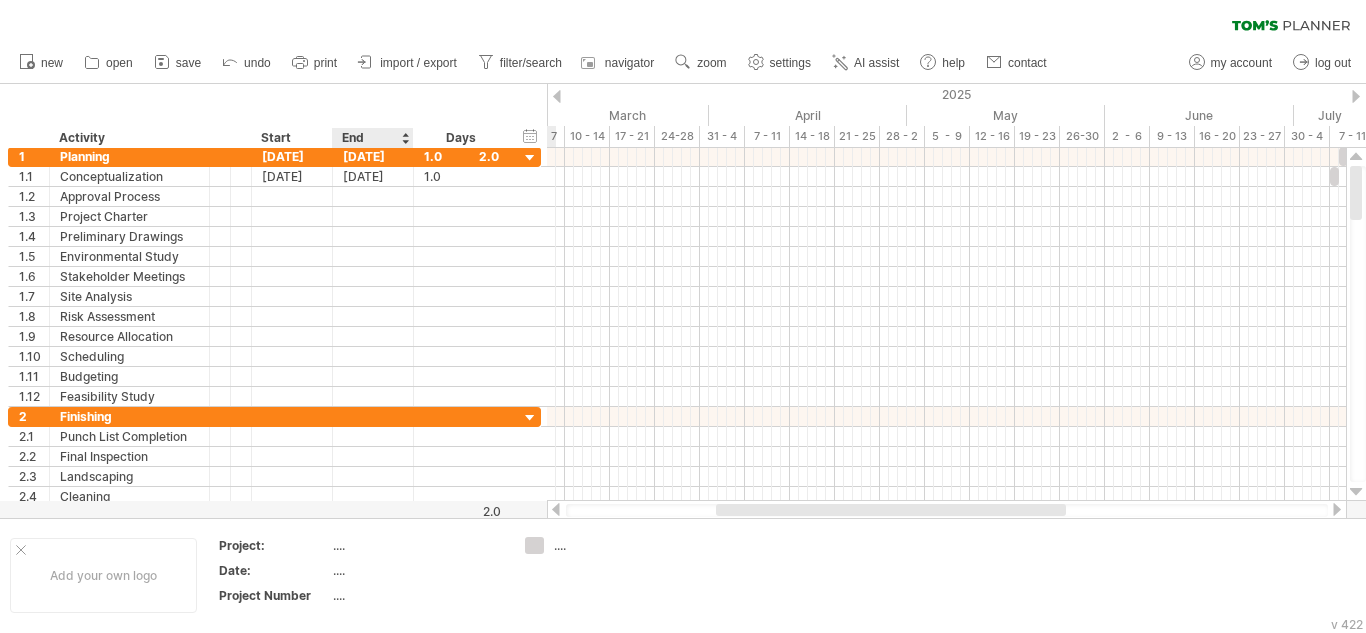 click at bounding box center (405, 138) 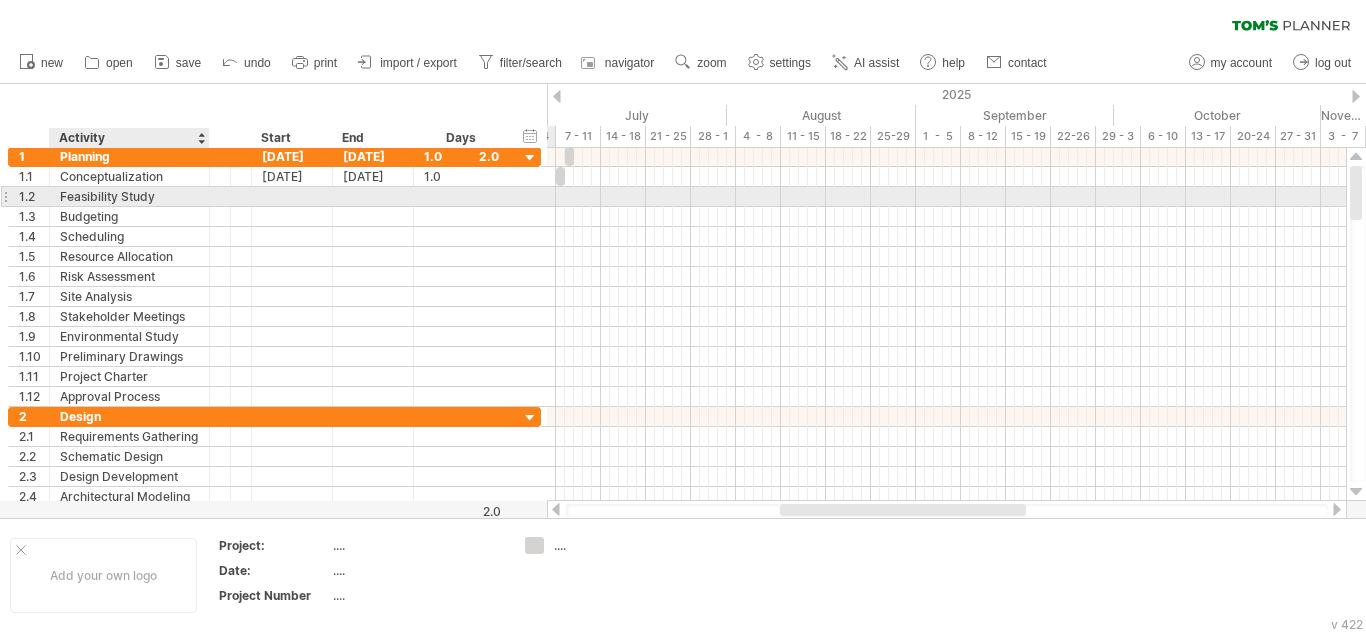 click on "Feasibility Study" at bounding box center [129, 196] 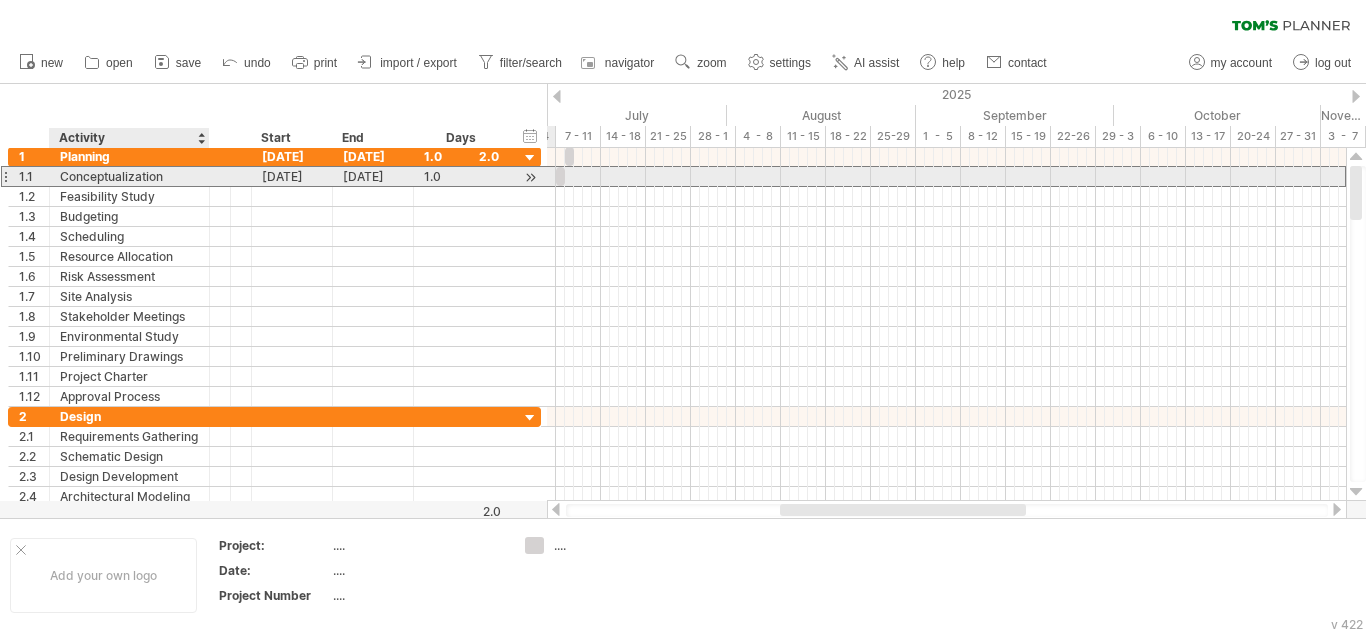 click on "Conceptualization" at bounding box center (129, 176) 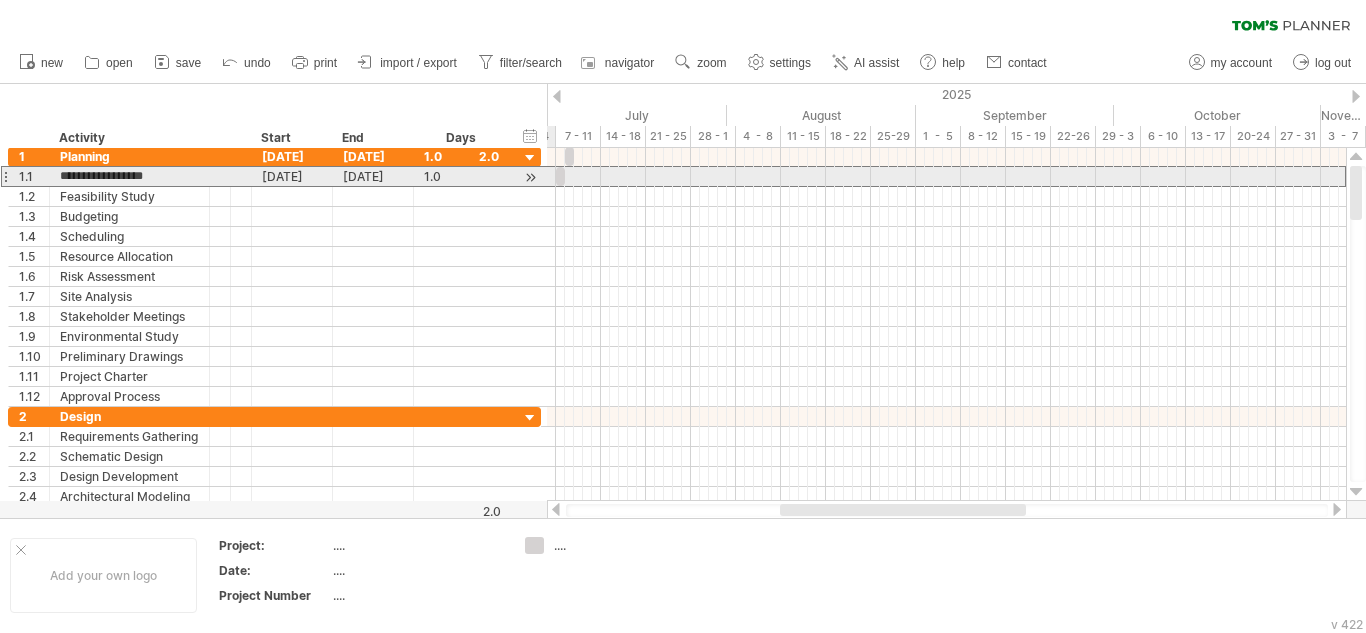 drag, startPoint x: 188, startPoint y: 176, endPoint x: 22, endPoint y: 185, distance: 166.24379 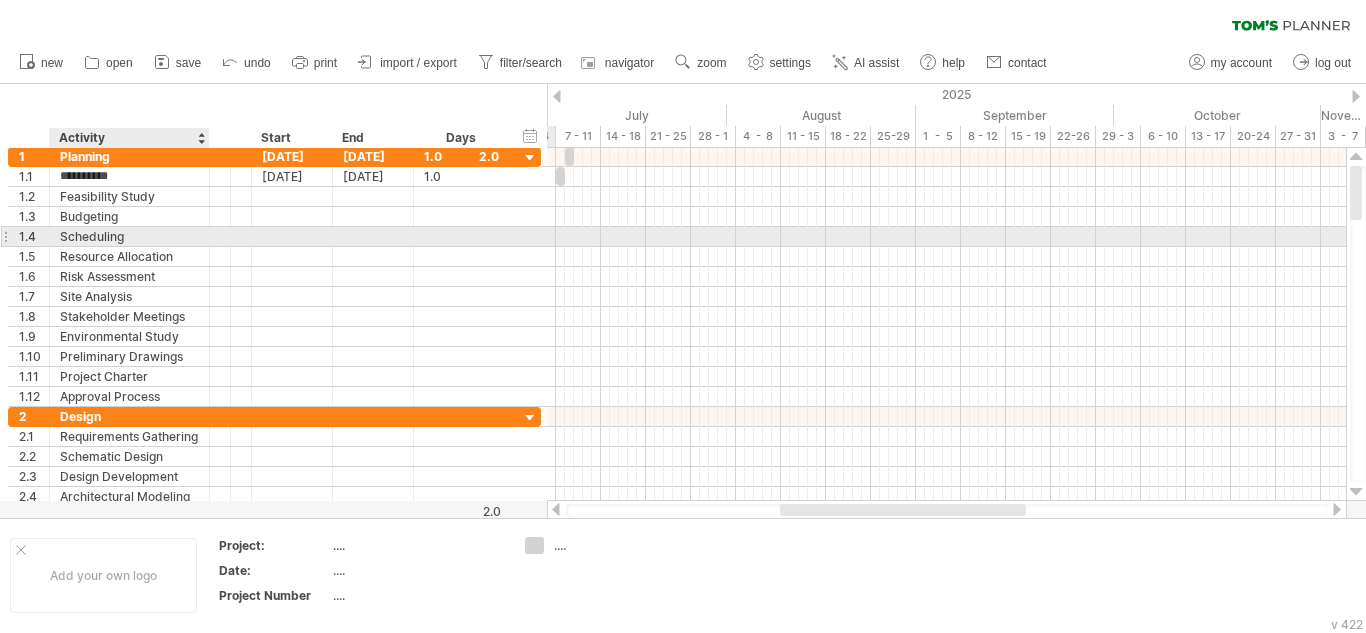 type on "**********" 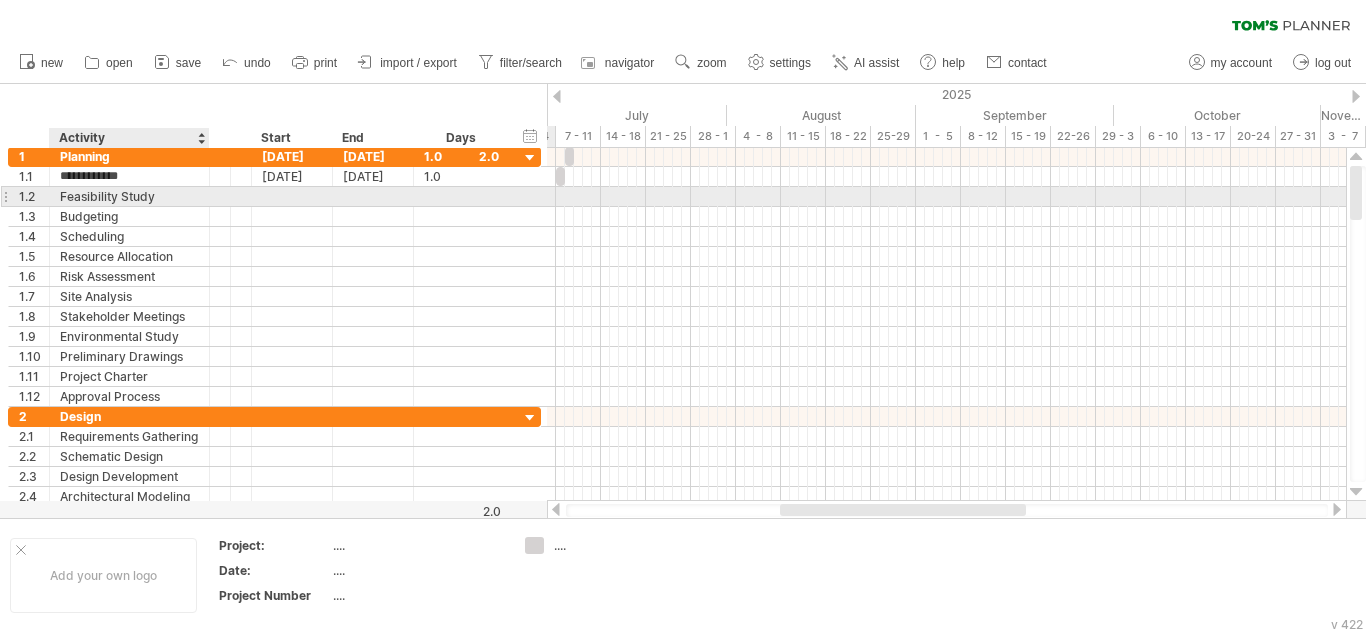 click on "Feasibility Study" at bounding box center [129, 196] 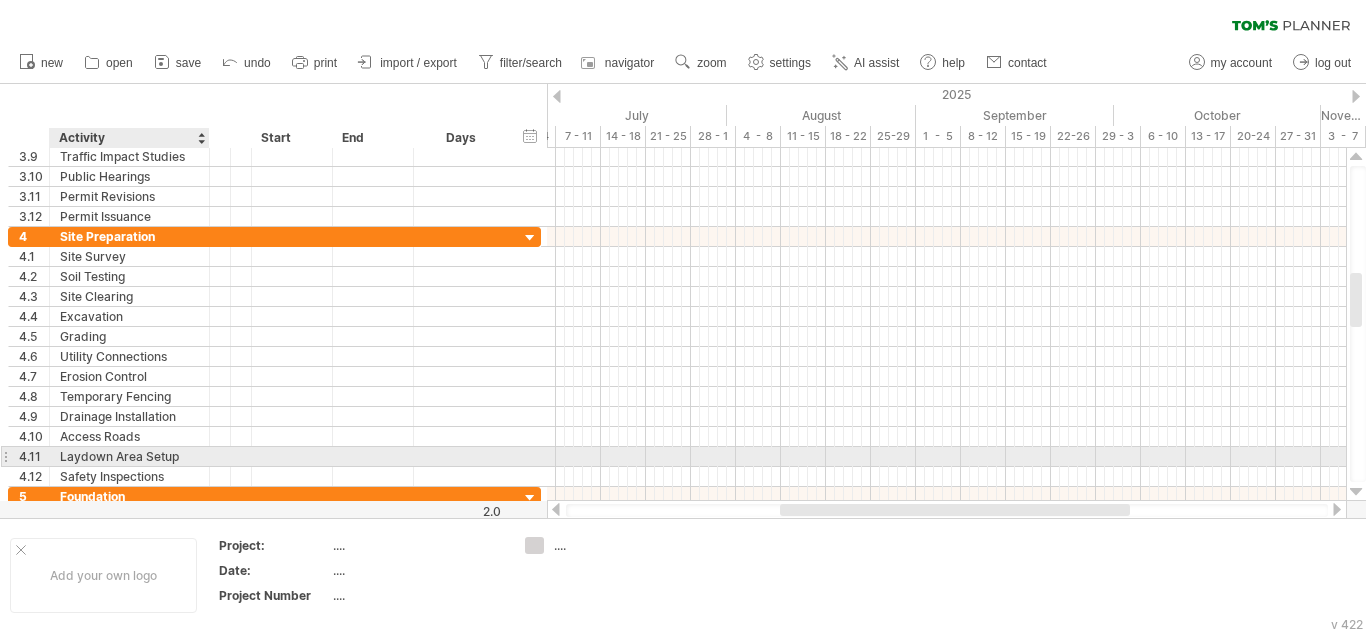 click at bounding box center (220, 456) 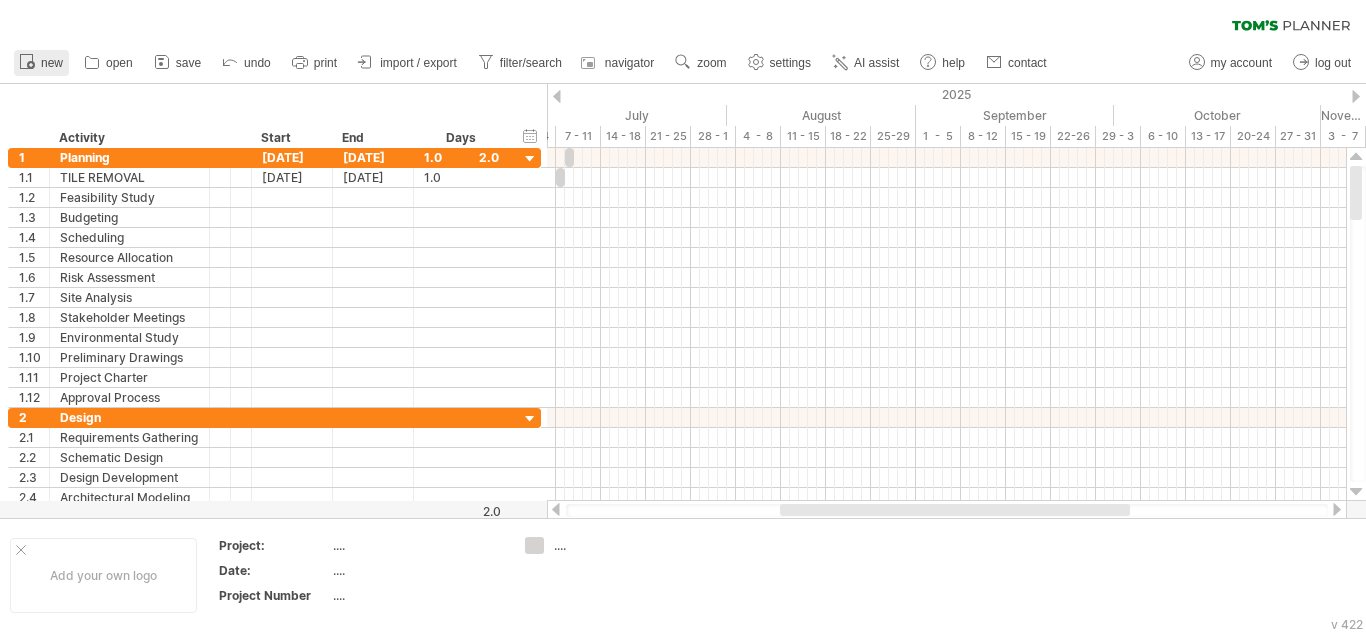 click on "new" at bounding box center (52, 63) 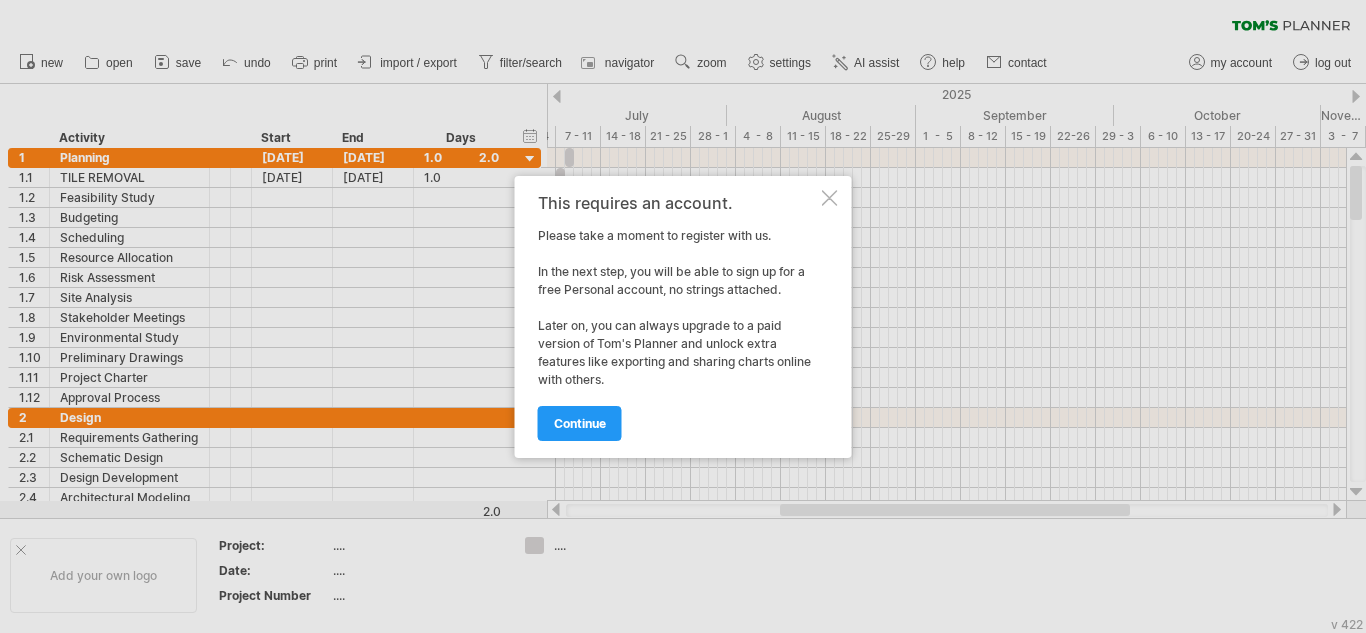 click at bounding box center [830, 198] 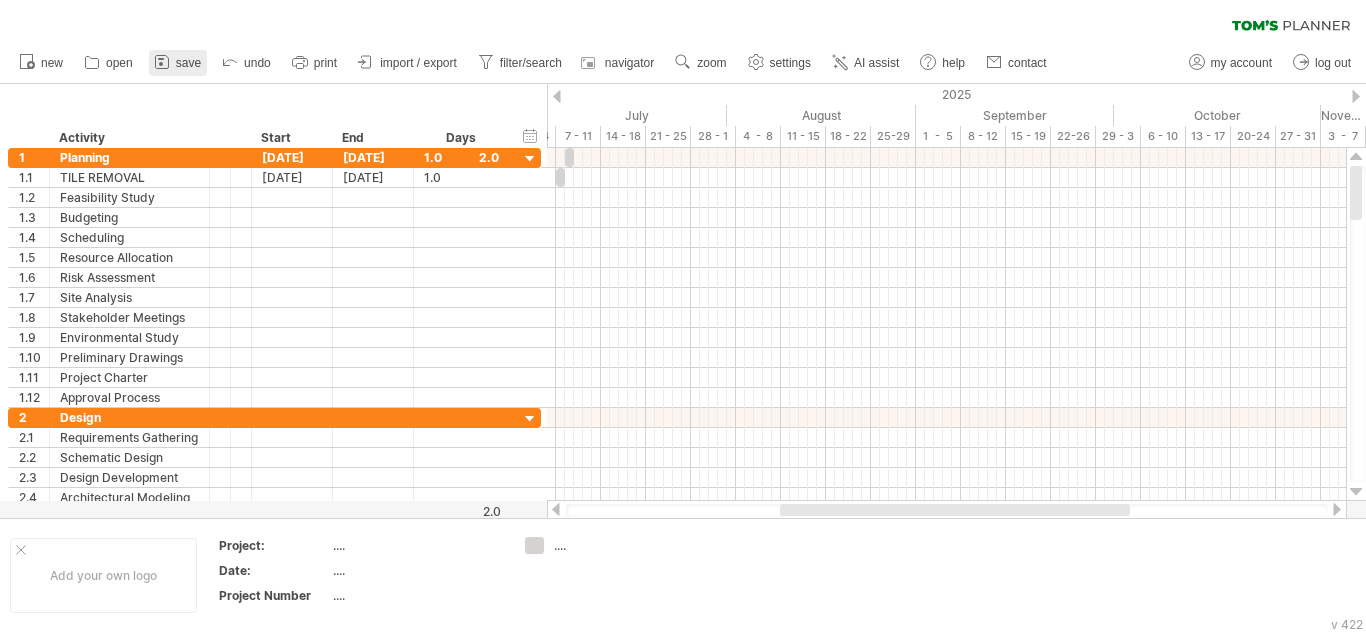 click on "save" at bounding box center [188, 63] 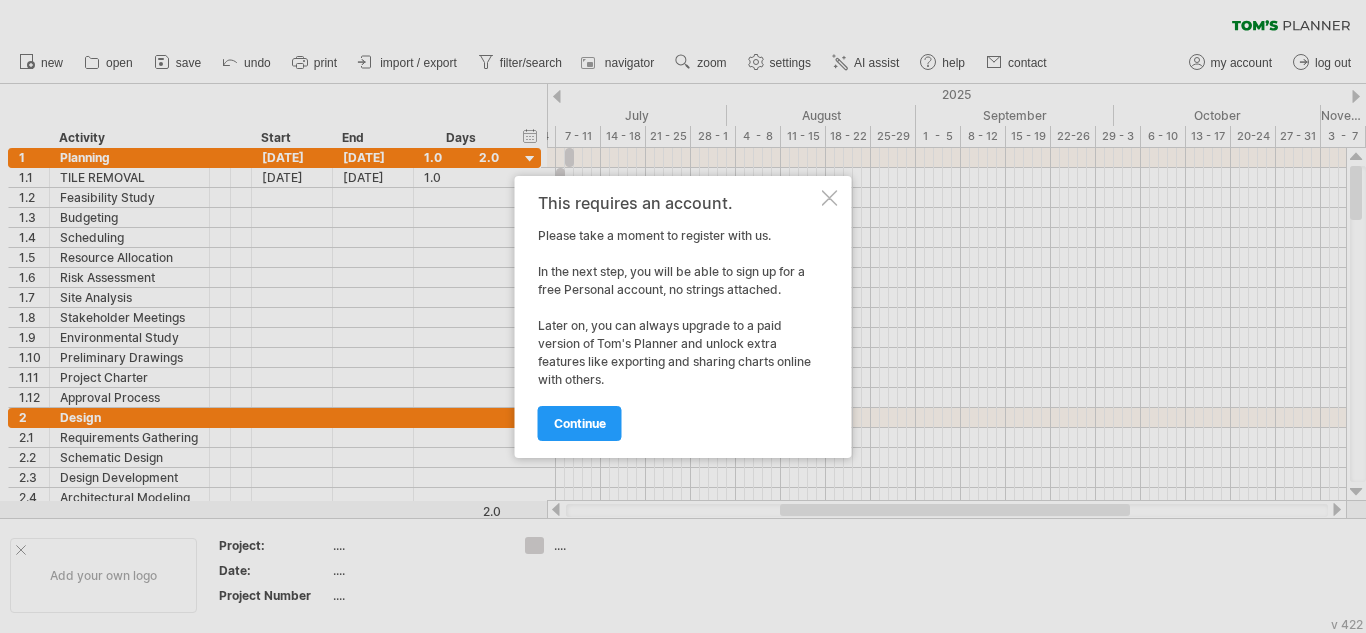 click on "continue" at bounding box center (678, 414) 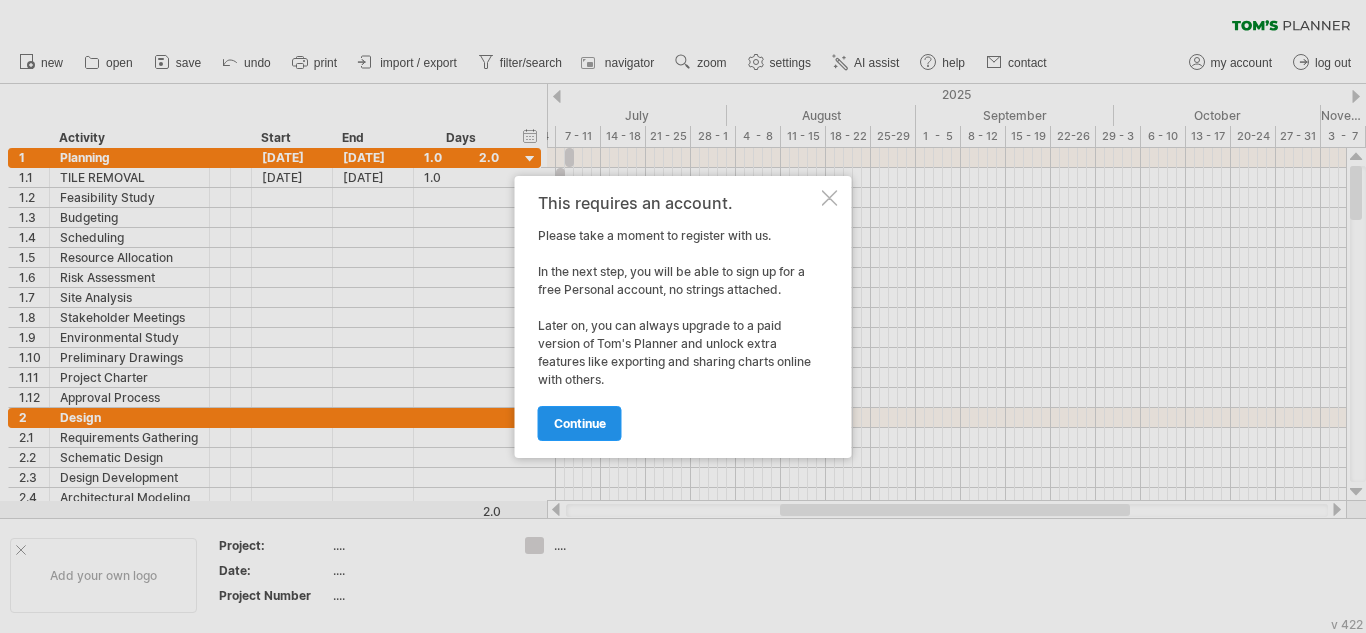 click on "continue" at bounding box center (580, 423) 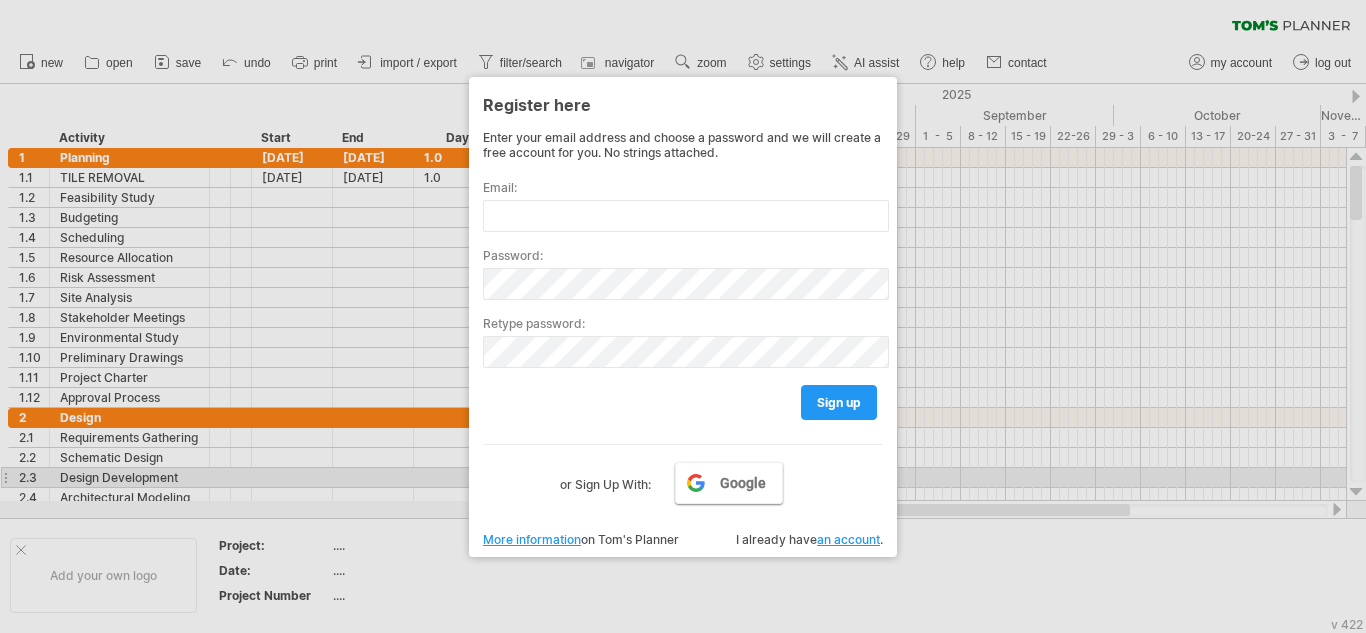 click on "Google" at bounding box center (729, 483) 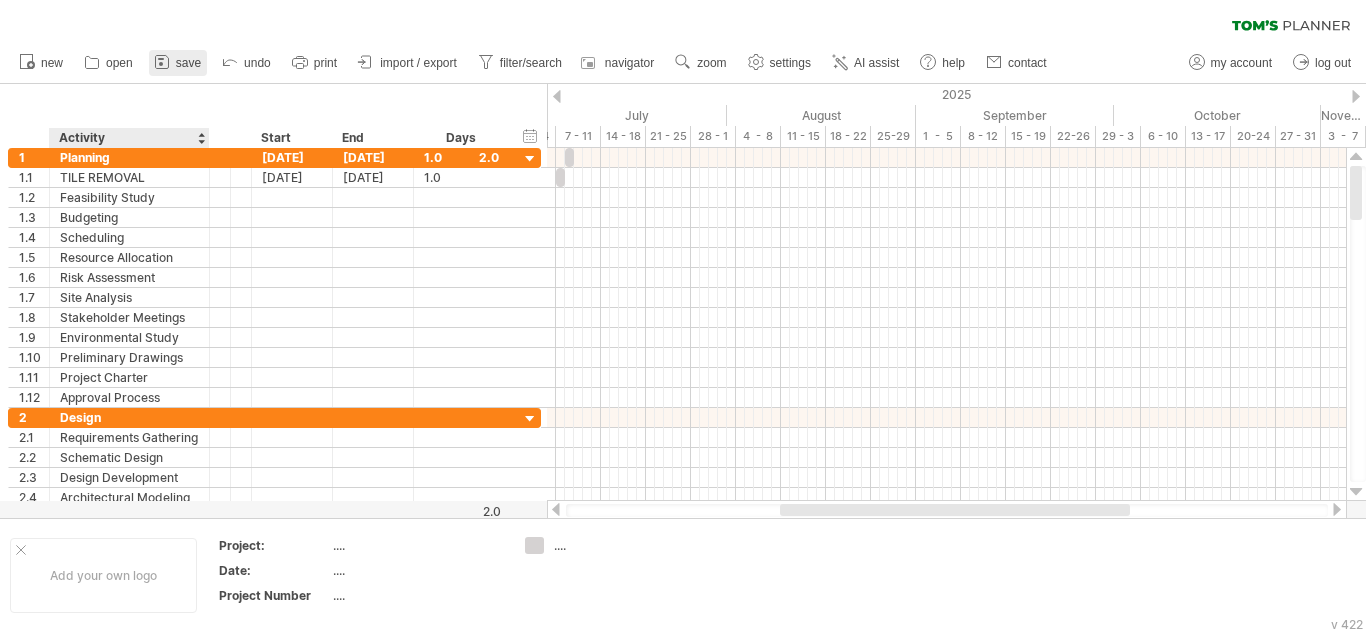 click on "save" at bounding box center [178, 63] 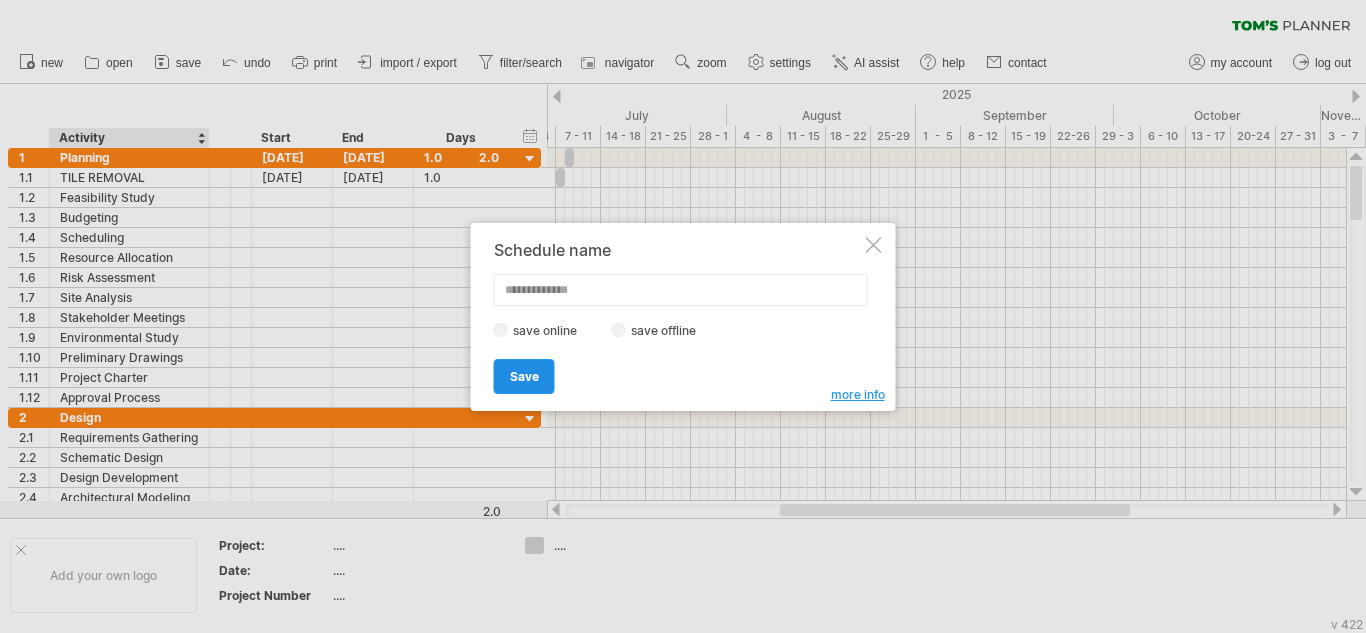 click on "Save" at bounding box center [524, 376] 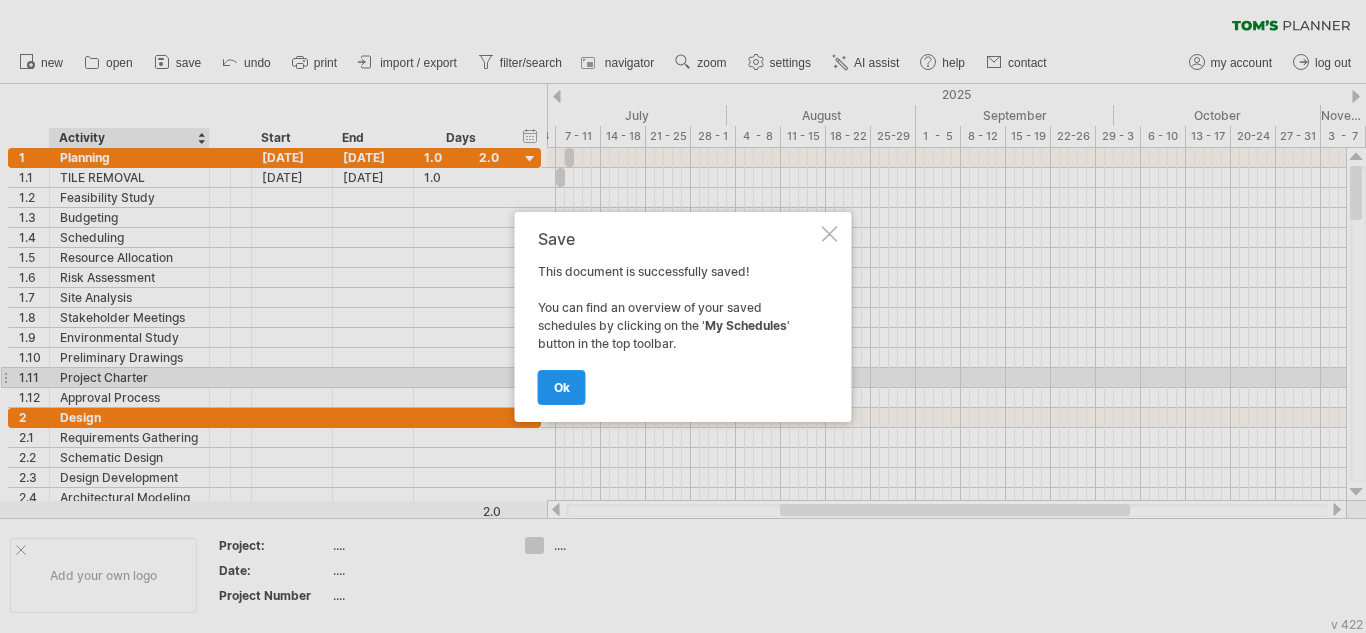 click on "ok" at bounding box center [562, 387] 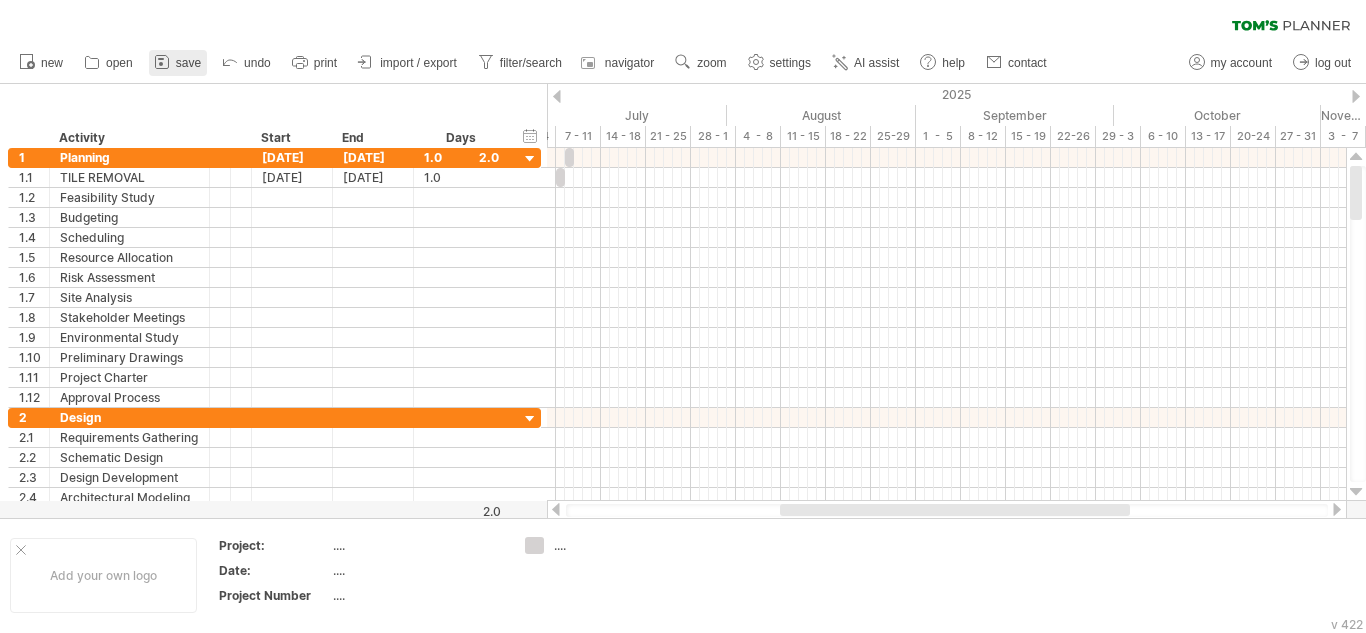 click at bounding box center [162, 62] 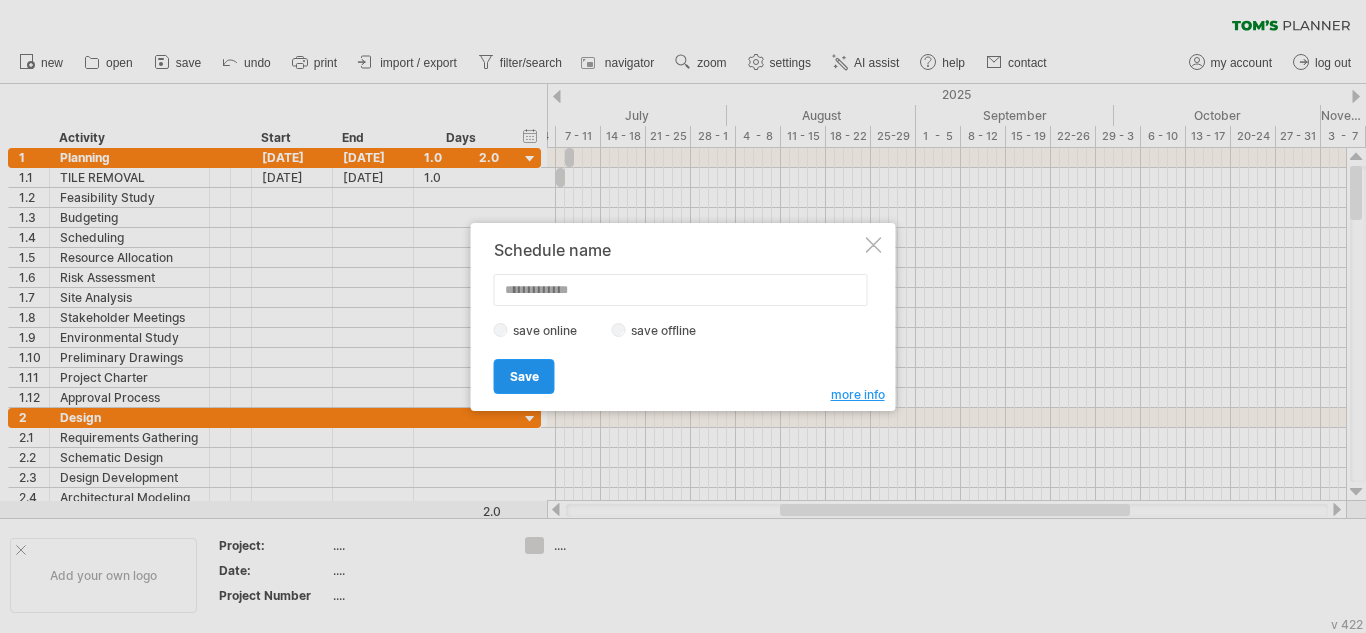click on "Save" at bounding box center [524, 376] 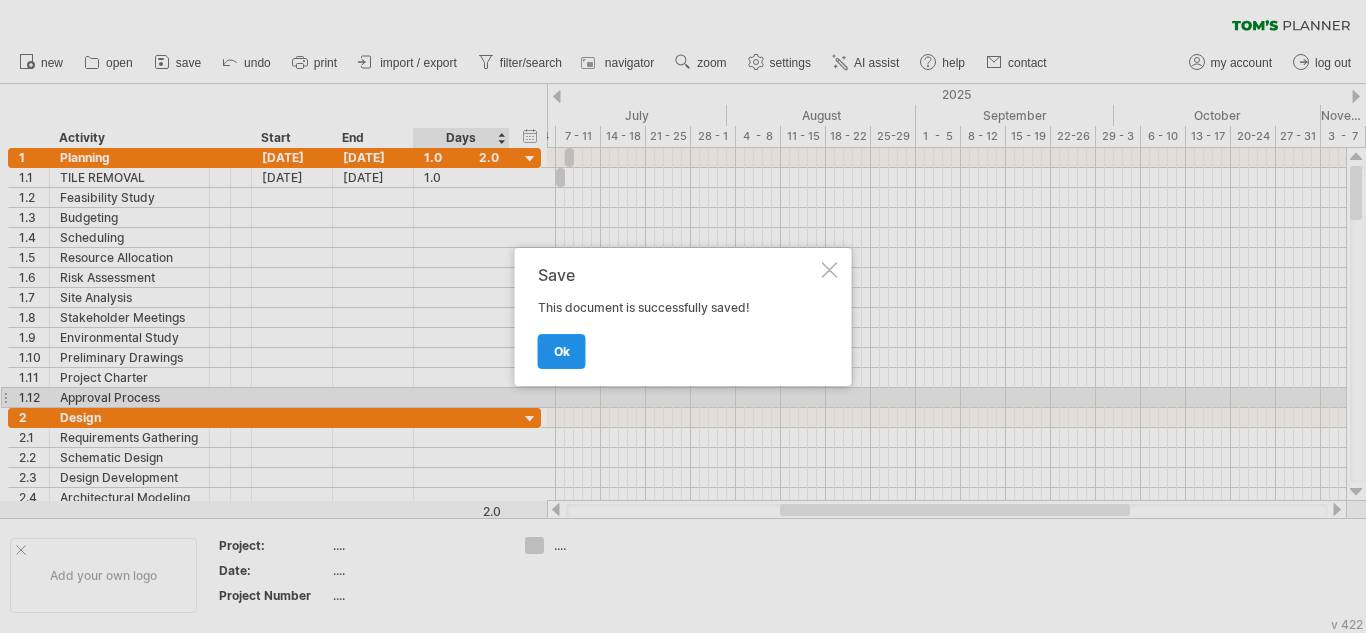 click on "ok" at bounding box center [562, 351] 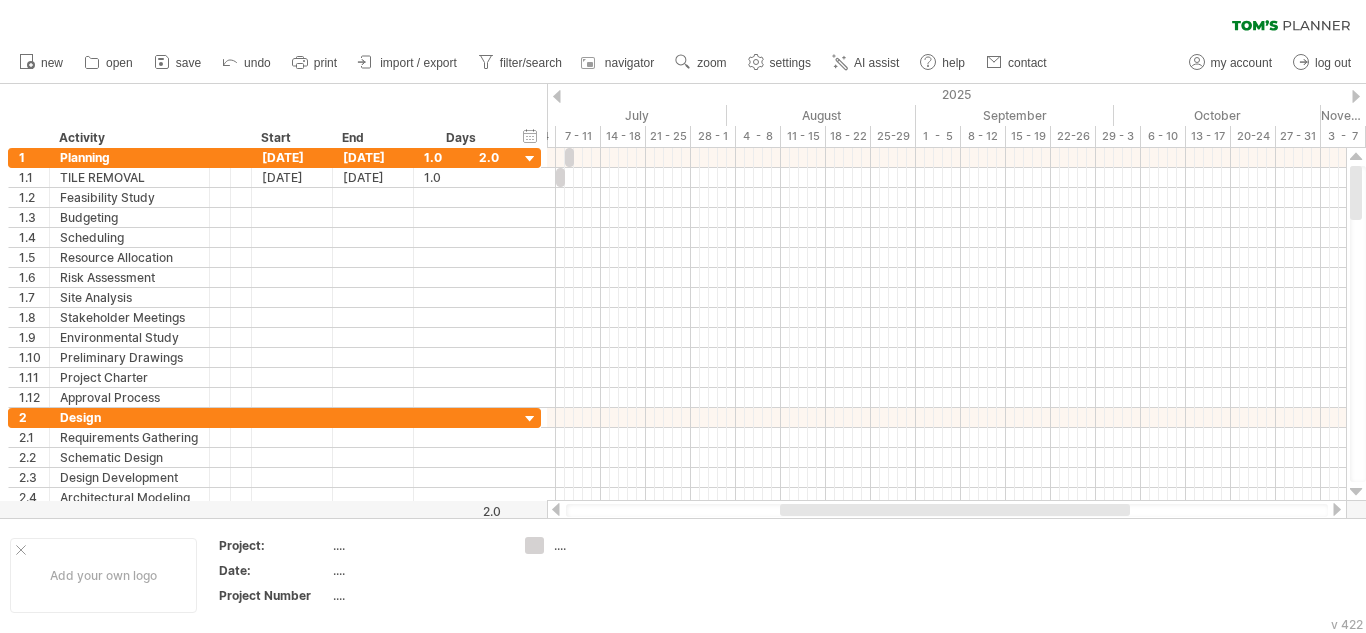click on "clear filter
reapply filter" at bounding box center (683, 21) 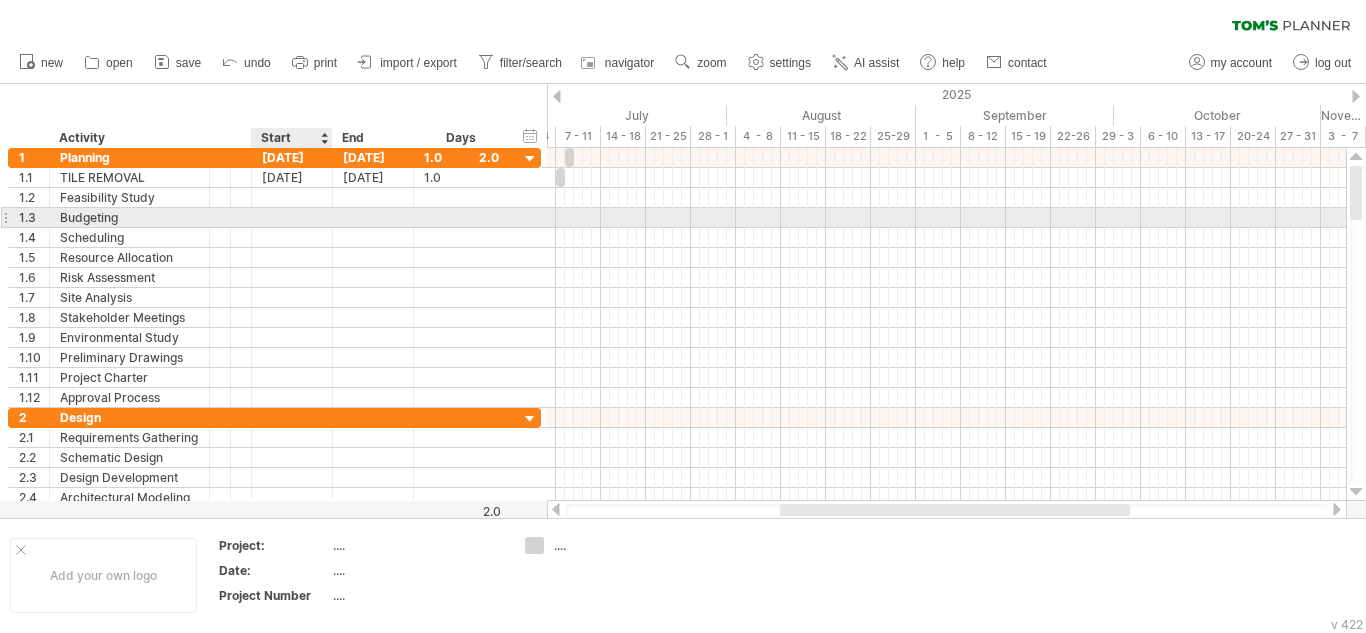 drag, startPoint x: 75, startPoint y: 143, endPoint x: 286, endPoint y: 218, distance: 223.93303 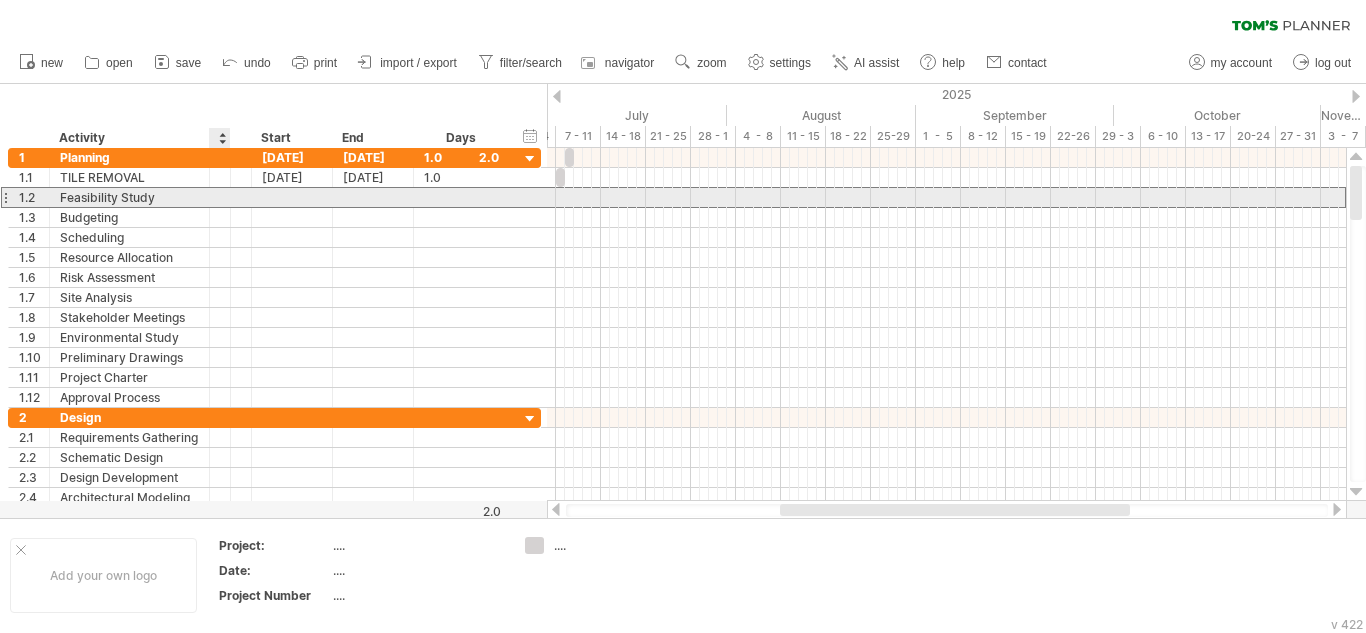 click at bounding box center [241, 197] 